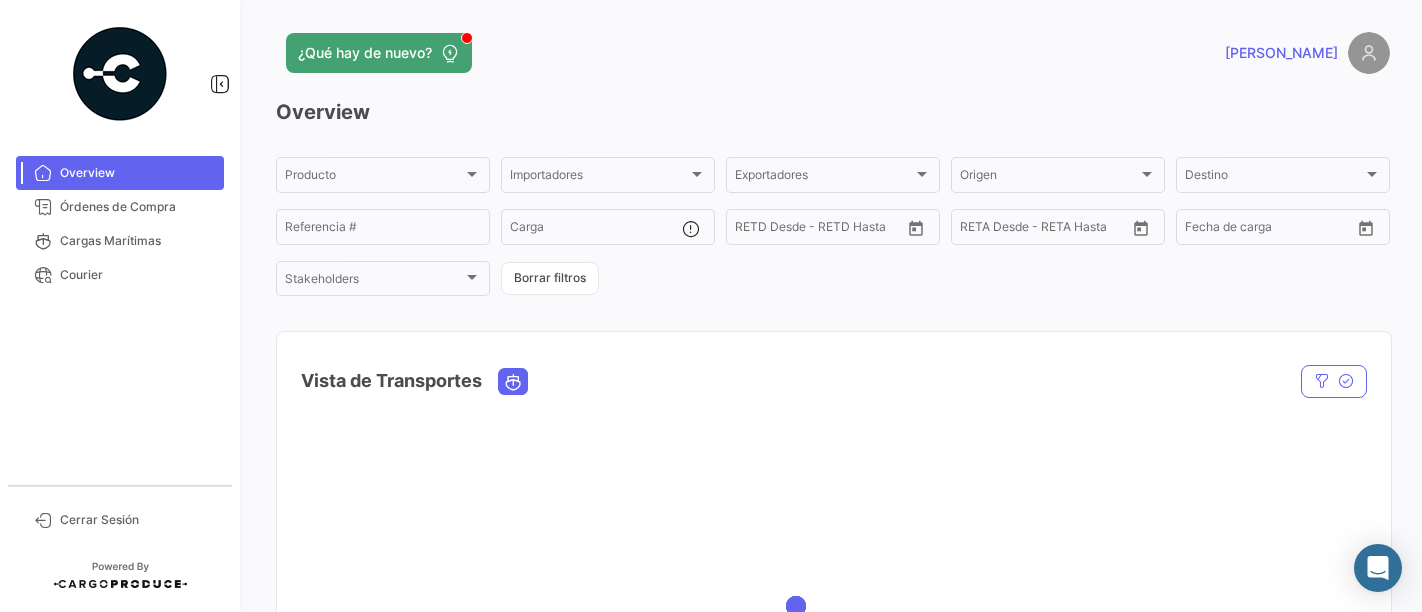 scroll, scrollTop: 0, scrollLeft: 0, axis: both 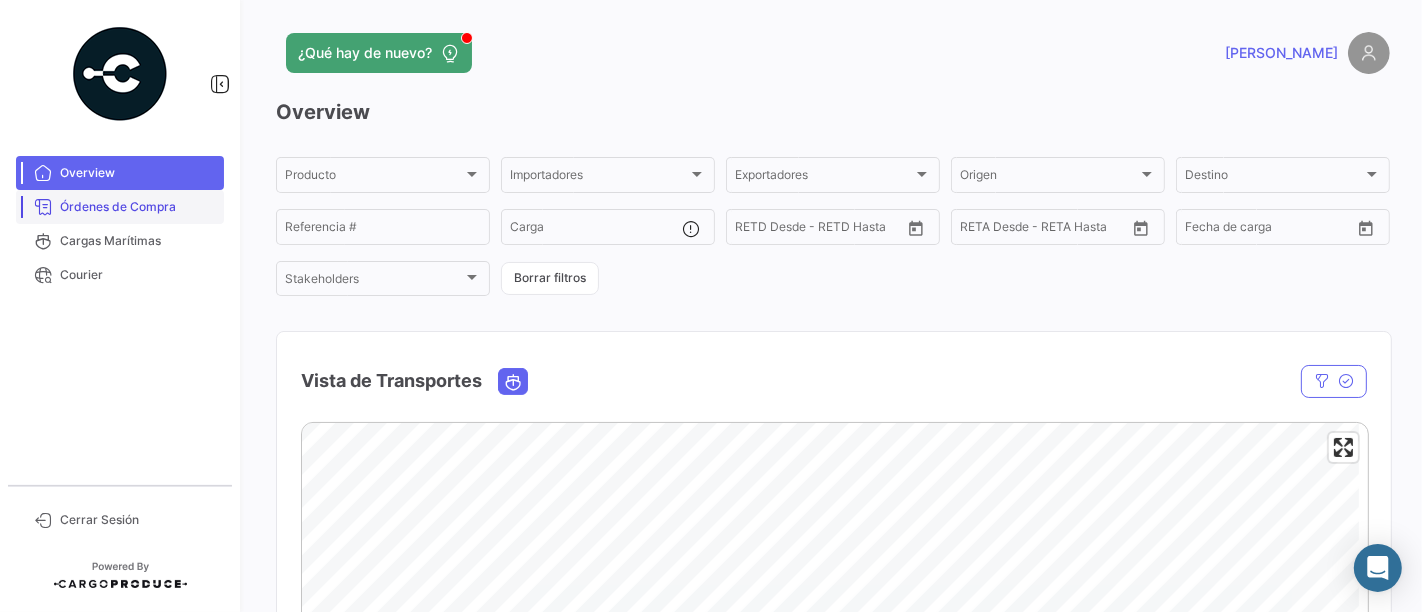 click on "Órdenes de Compra" at bounding box center [120, 207] 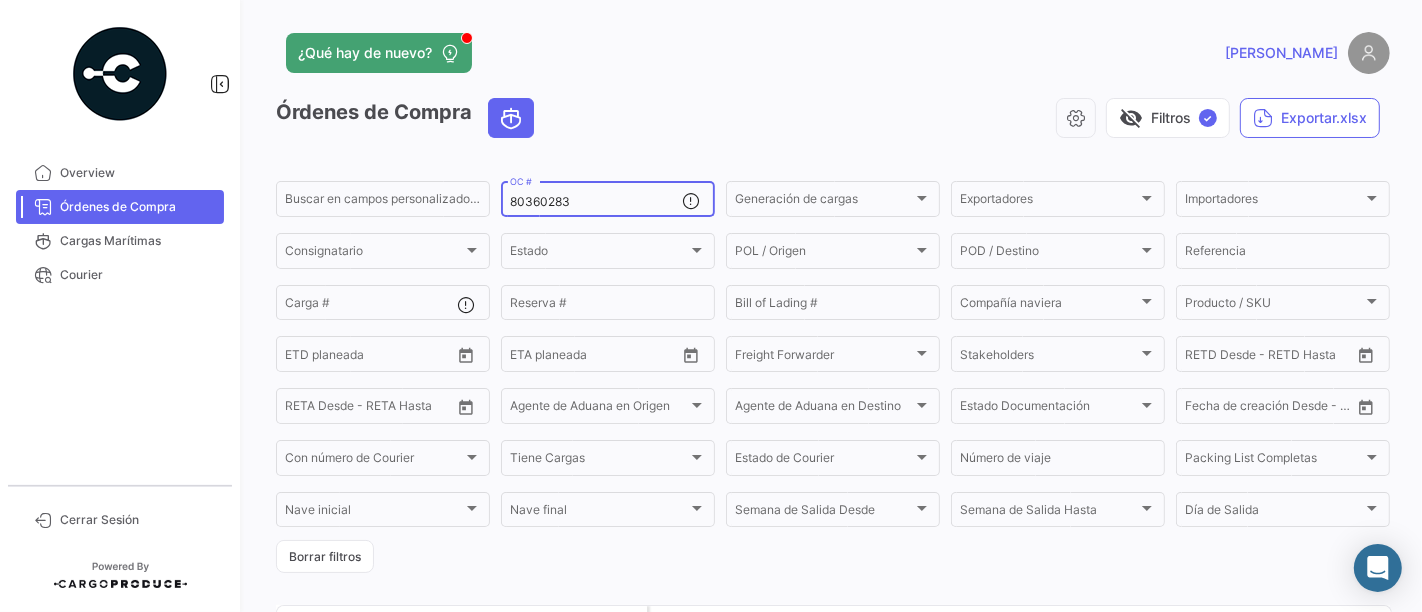 drag, startPoint x: 605, startPoint y: 216, endPoint x: 546, endPoint y: 215, distance: 59.008472 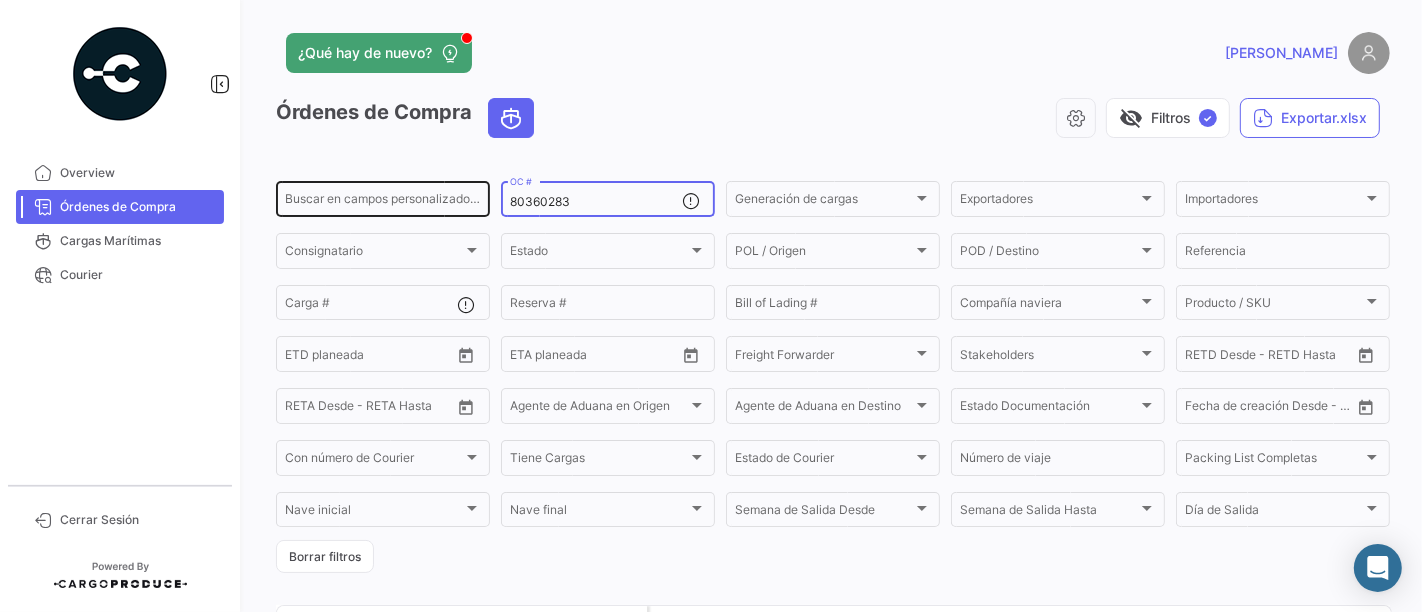 drag, startPoint x: 557, startPoint y: 202, endPoint x: 418, endPoint y: 193, distance: 139.29106 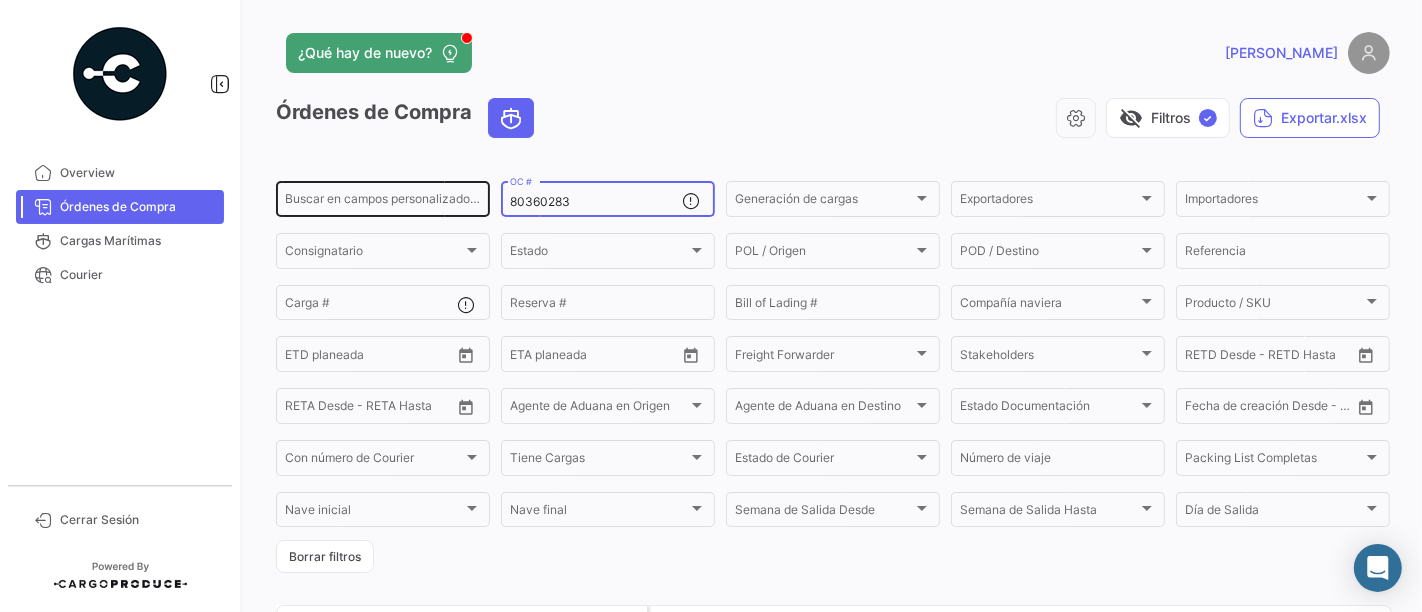 click on "Buscar en [PERSON_NAME] personalizados... 80360283  OC #  Generación [PERSON_NAME] Generación [PERSON_NAME] Exportadores Exportadores Importadores Importadores Consignatario Consignatario Estado Estado POL / Origen  POL / Origen  POD / Destino POD / Destino  Referencia  Carga # Reserva # Bill of Lading # Compañía naviera Compañía naviera Producto / SKU Producto / SKU Desde –  ETD planeada  Desde –  ETA planeada  Freight Forwarder Freight Forwarder Stakeholders Stakeholders Desde –  RETD Desde - RETD Hasta  Desde –  [PERSON_NAME] Desde - [PERSON_NAME] Hasta  Agente de Aduana en Origen Agente de Aduana en Origen Agente de Aduana en Destino Agente de Aduana en Destino Estado Documentación Estado Documentación Desde –  Fecha de creación Desde - Hasta  Con número de Courier Con número de Courier Tiene Cargas Tiene Cargas Estado de Courier Estado de Courier Número de viaje Packing List Completas Packing List Completas [PERSON_NAME] inicial [PERSON_NAME] inicial [PERSON_NAME] final [PERSON_NAME] final Semana de Salida
Desde Día de Salida" 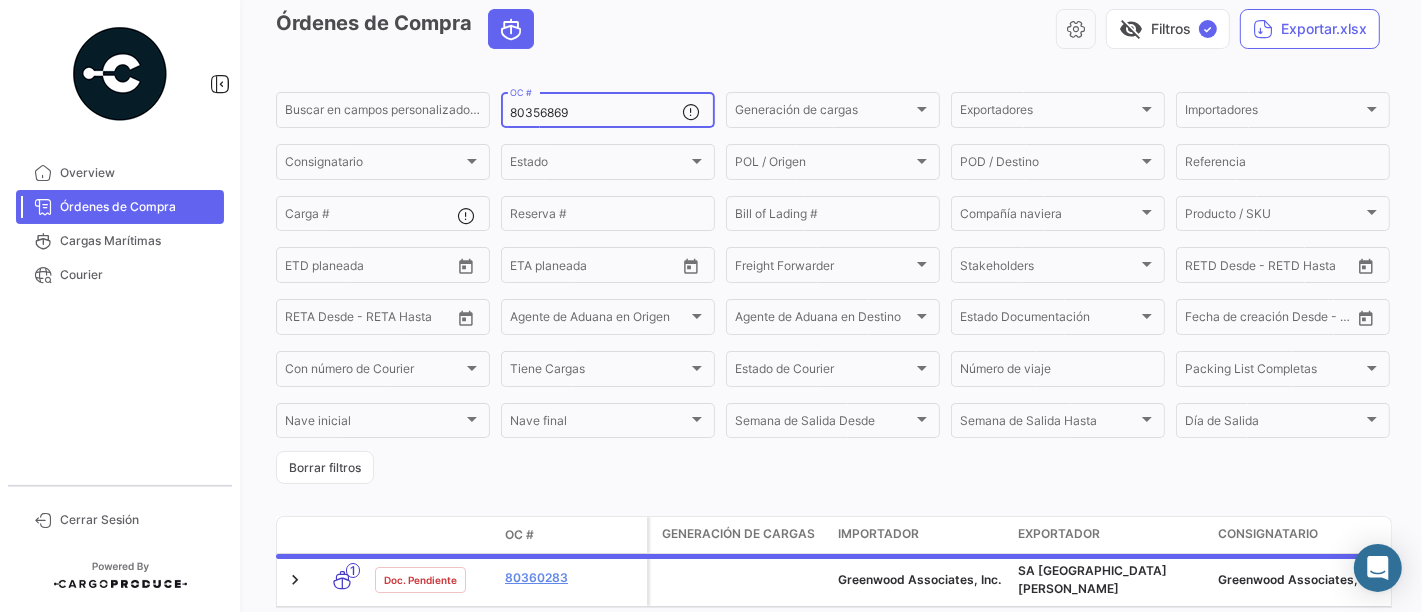 scroll, scrollTop: 183, scrollLeft: 0, axis: vertical 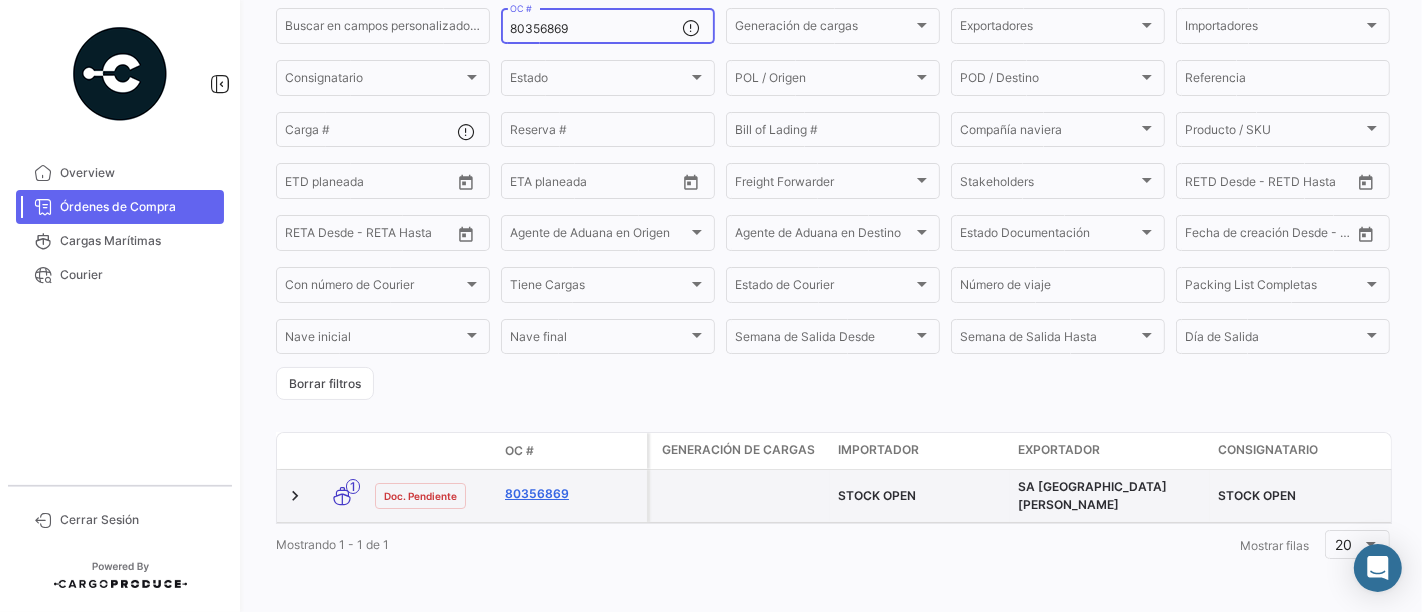 type on "80356869" 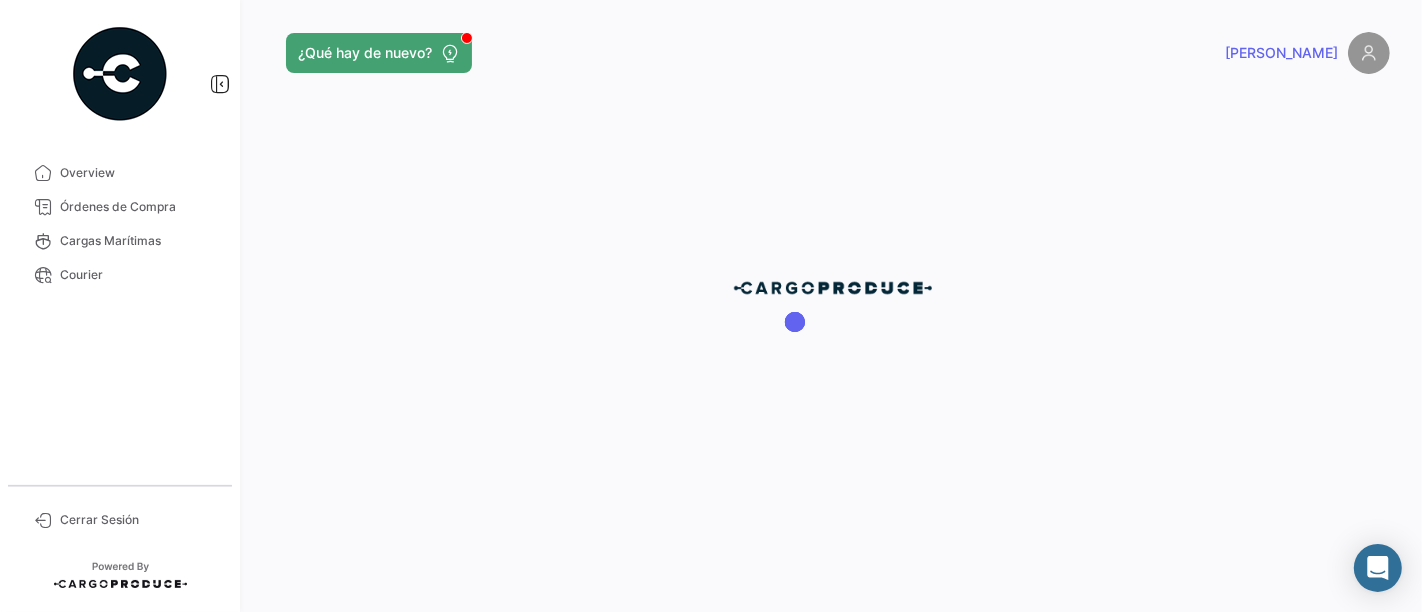 scroll, scrollTop: 0, scrollLeft: 0, axis: both 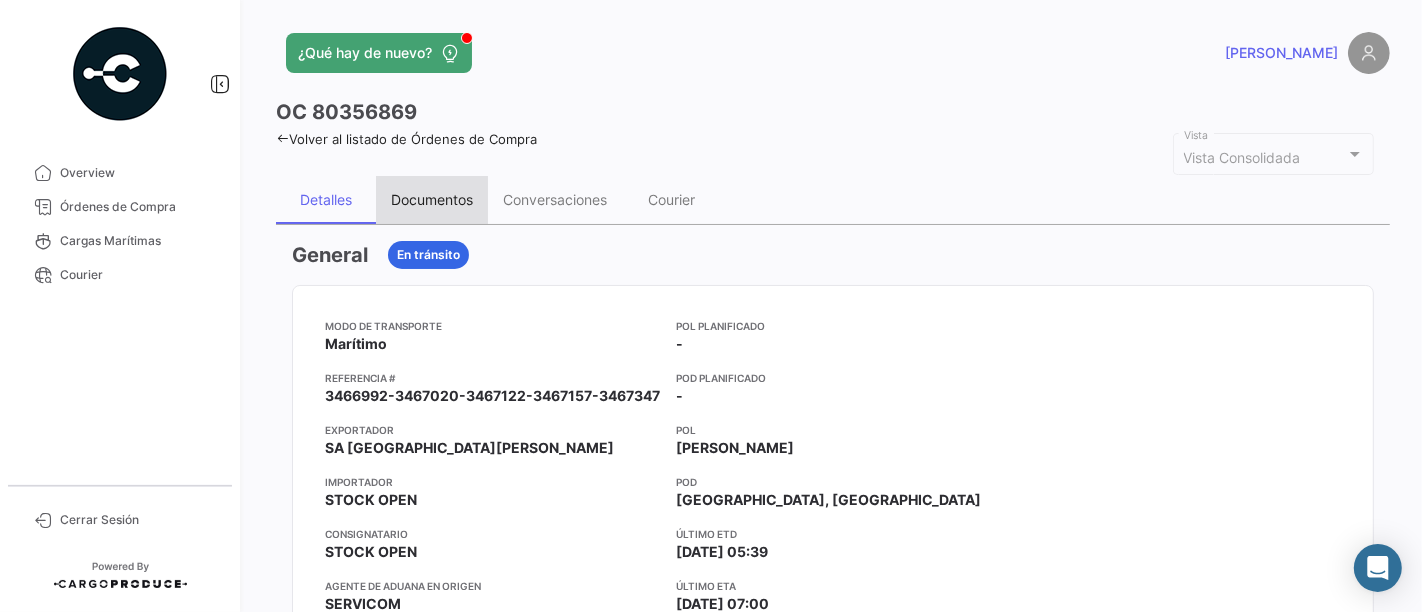 click on "Documentos" at bounding box center [432, 199] 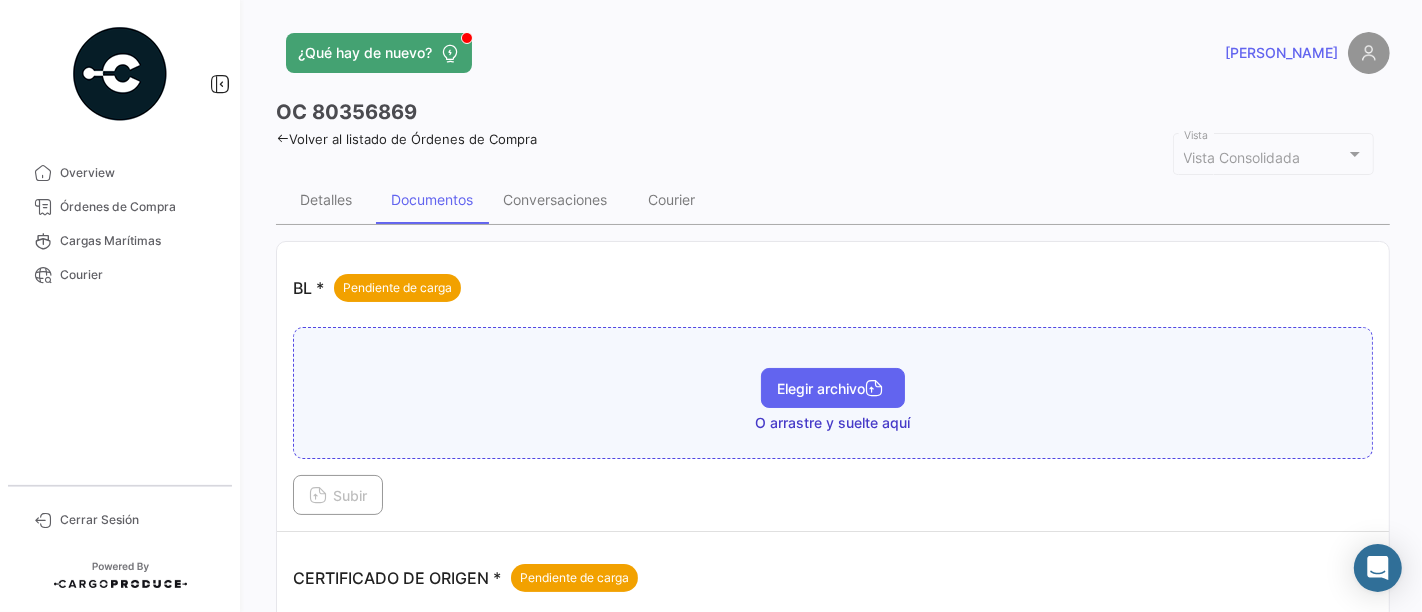 click on "Elegir archivo" at bounding box center [833, 388] 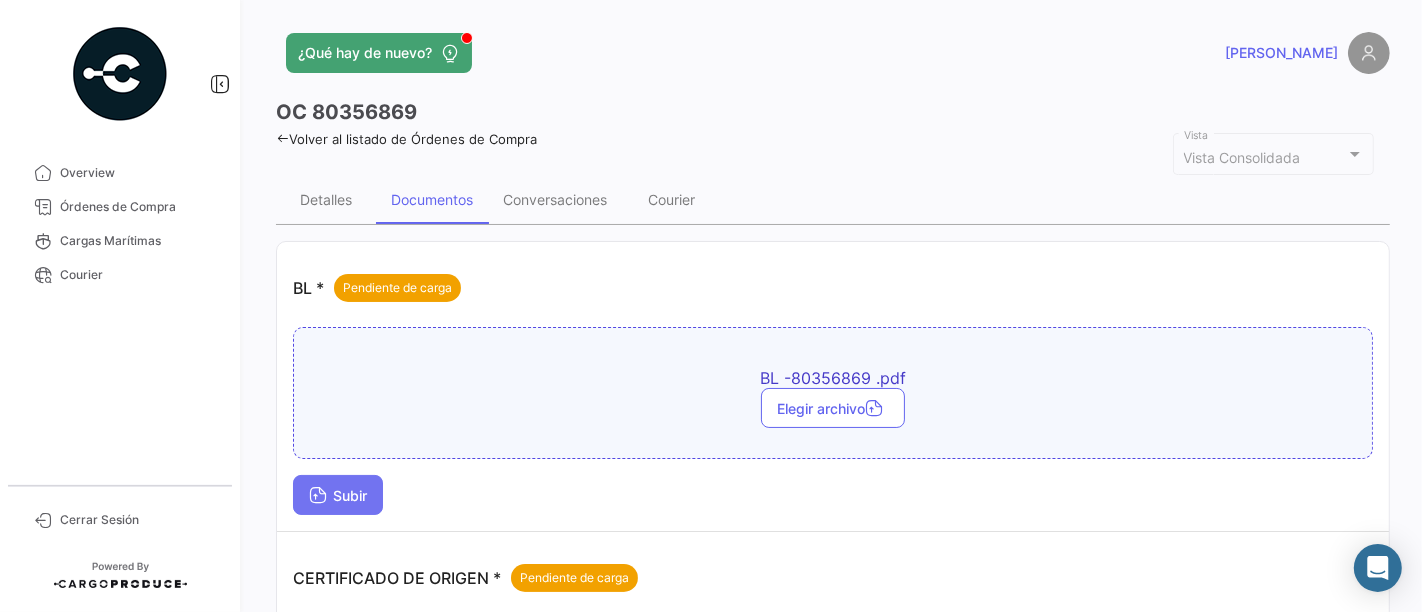 click on "Subir" at bounding box center (338, 495) 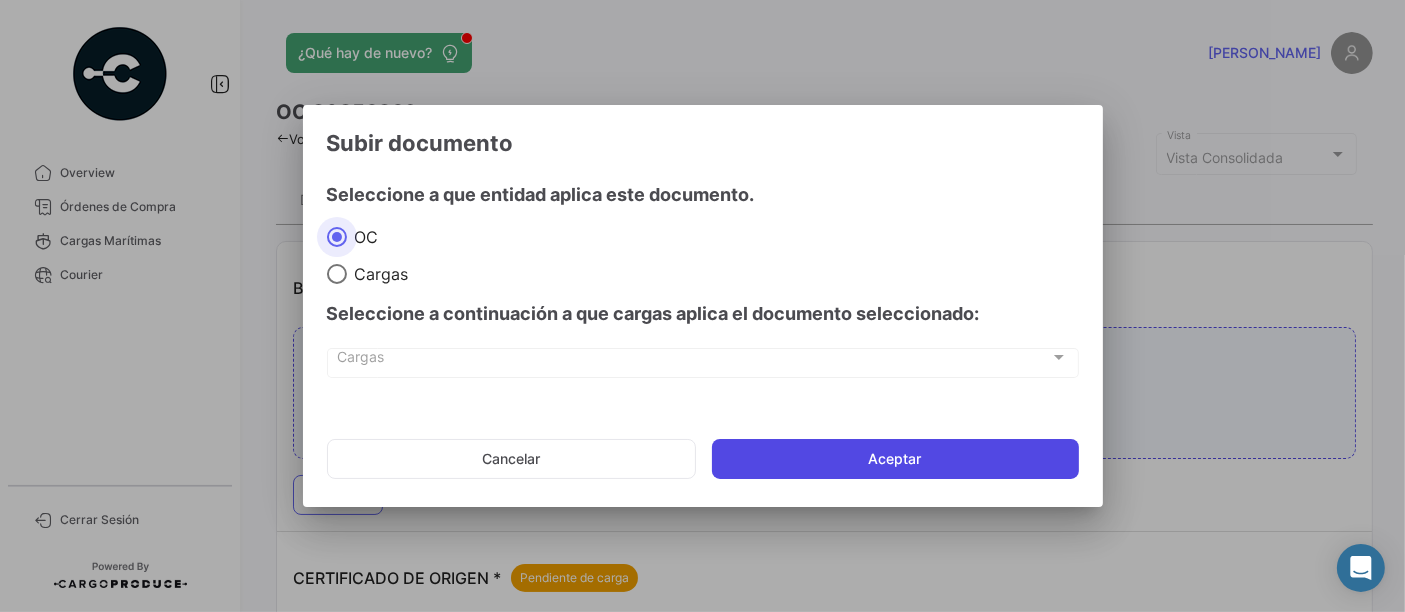 click on "Aceptar" 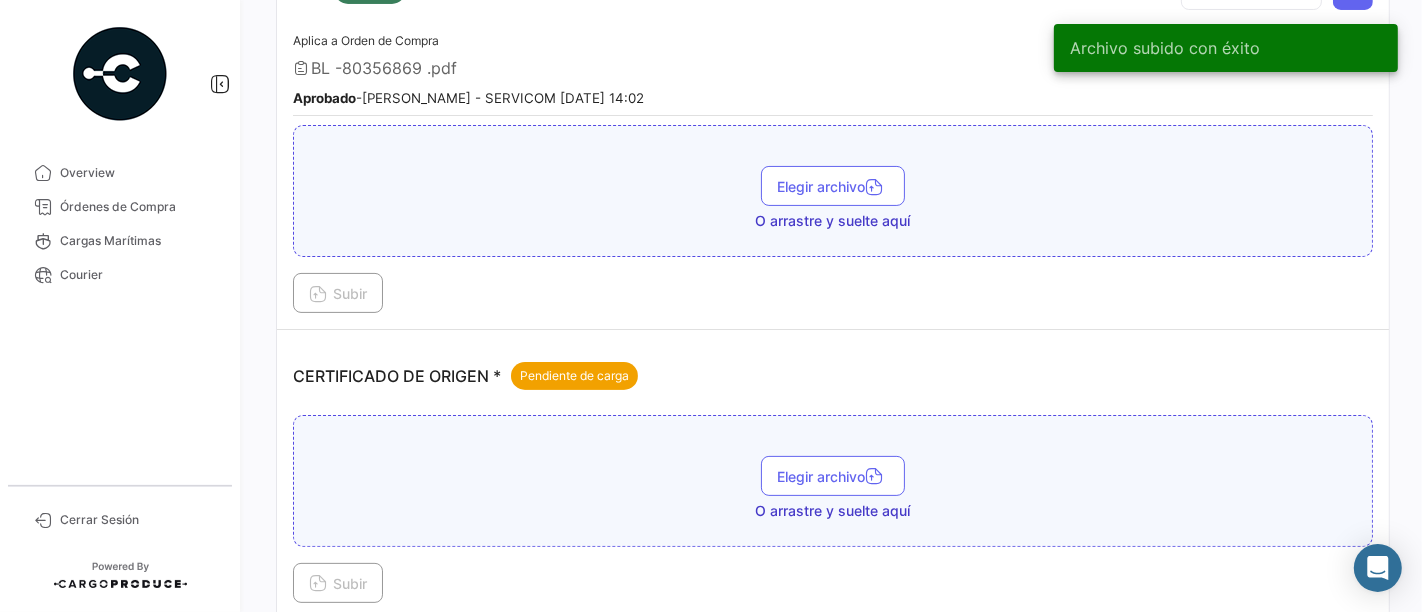 scroll, scrollTop: 333, scrollLeft: 0, axis: vertical 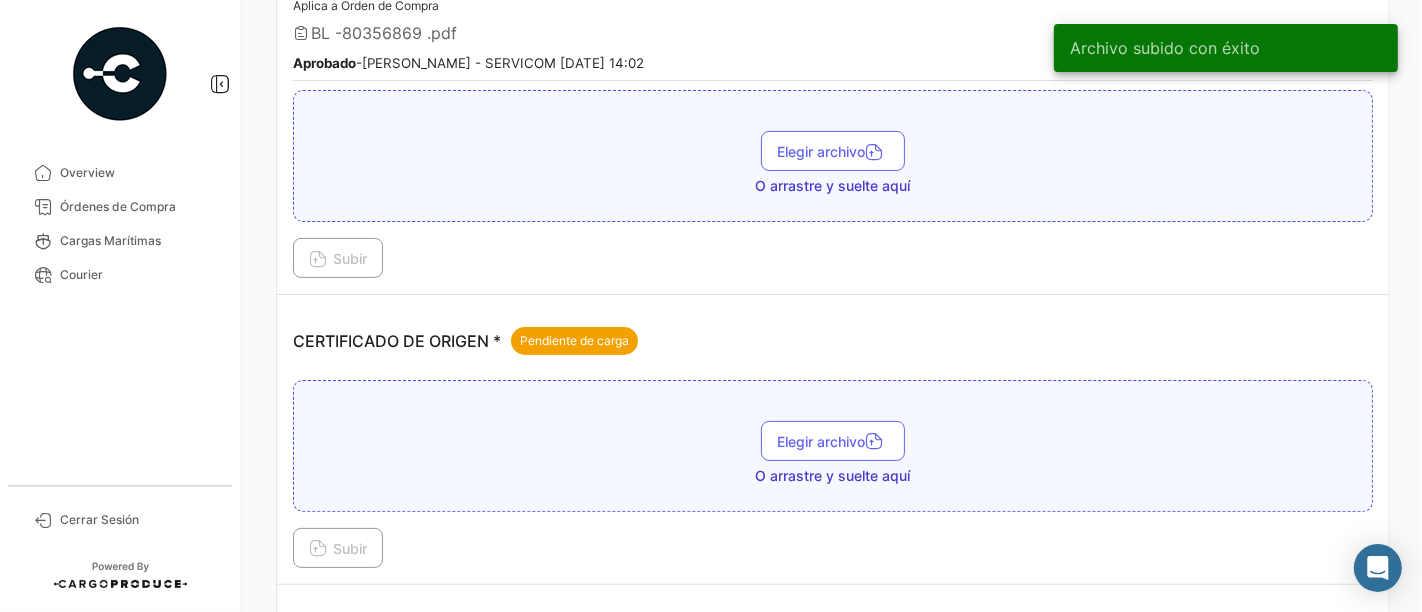 click on "Elegir archivo  O arrastre y suelte aquí" at bounding box center [833, 453] 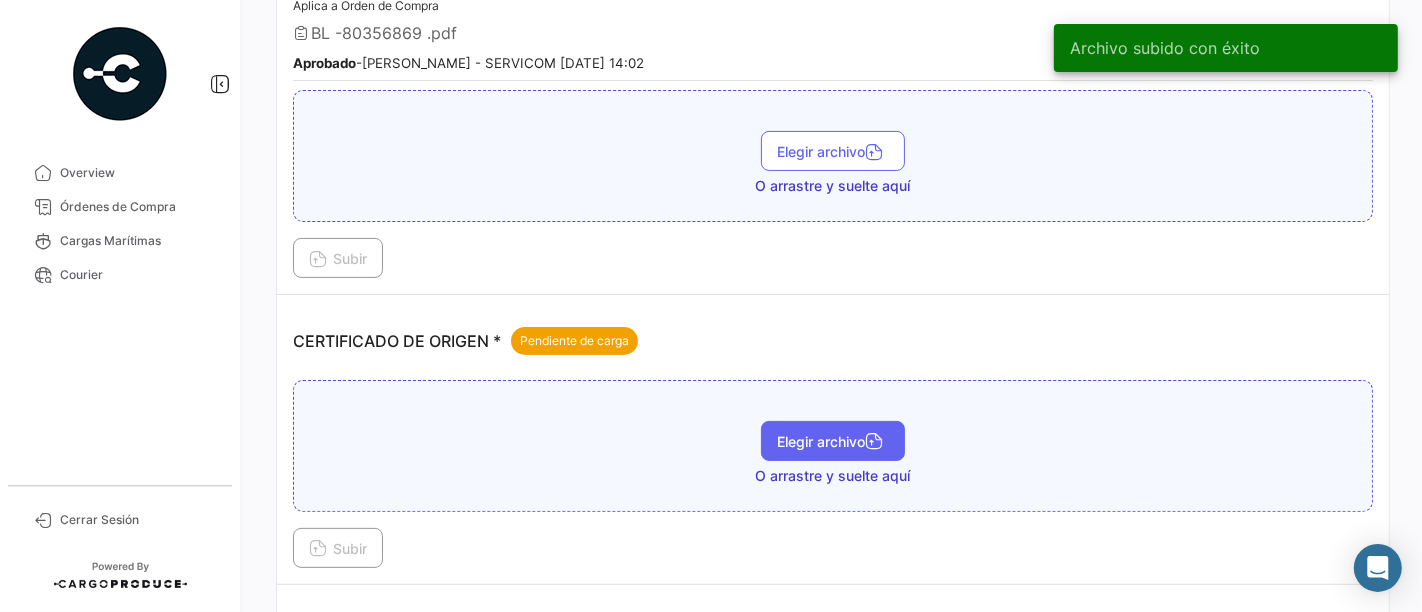 click on "Elegir archivo" at bounding box center [833, 441] 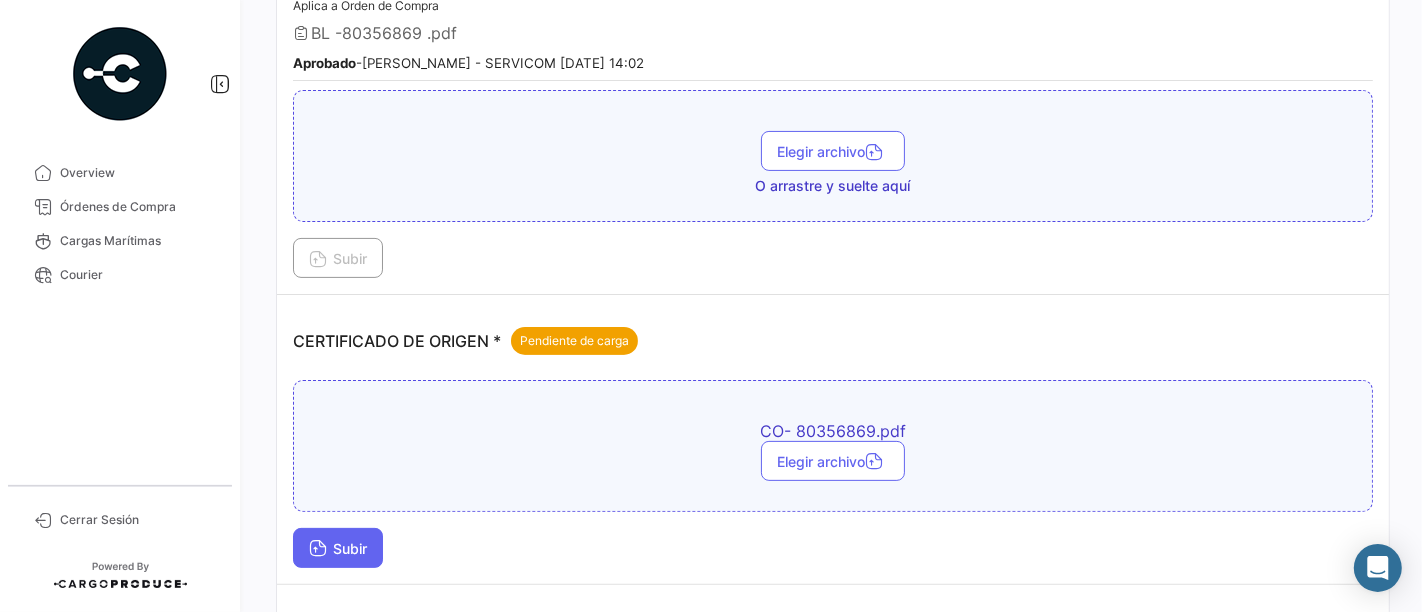 click on "Subir" at bounding box center [338, 548] 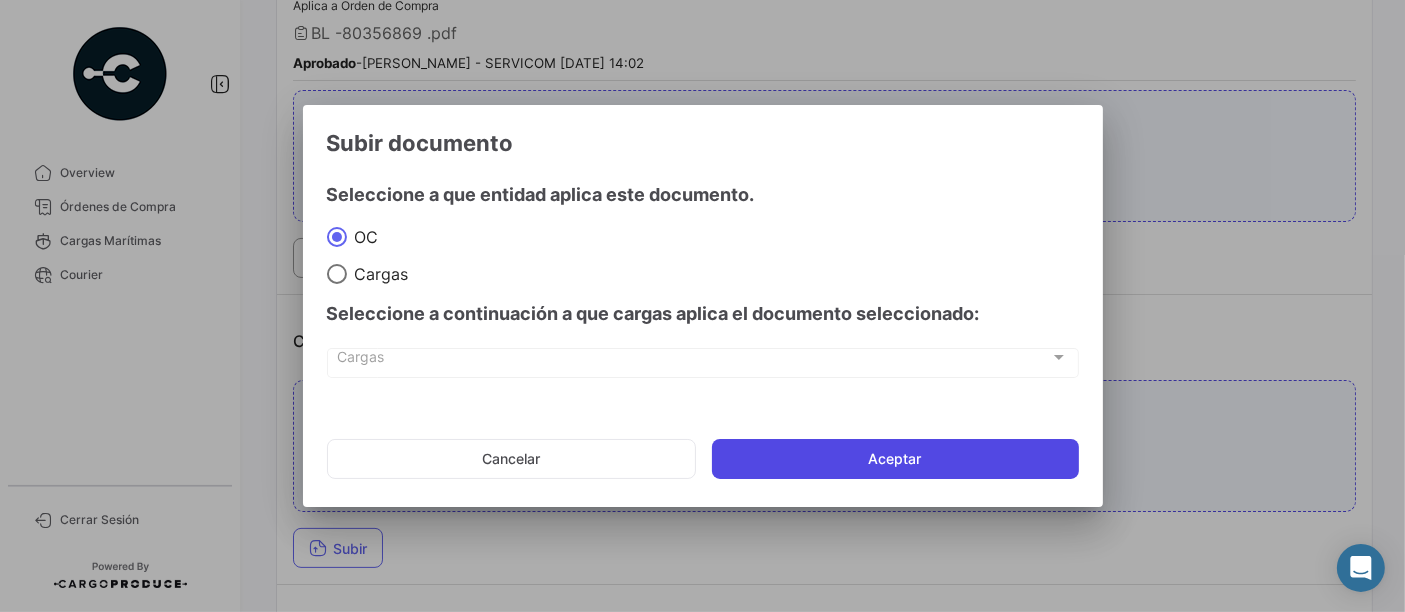 click on "Aceptar" 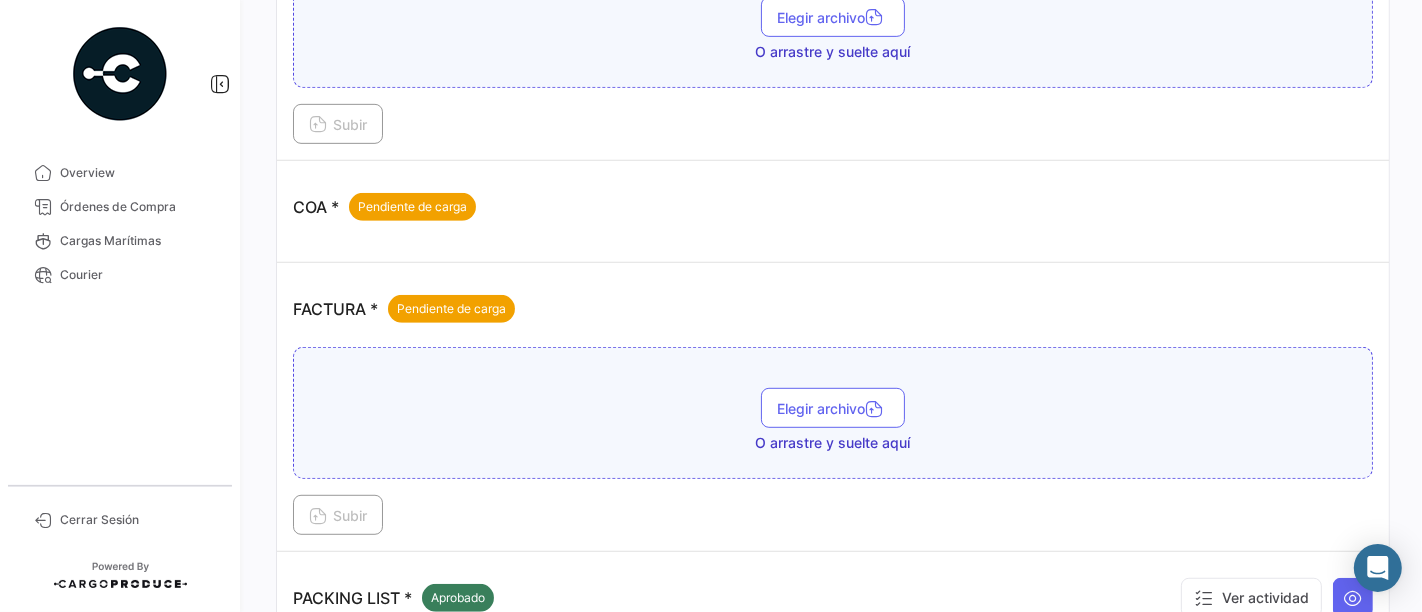 scroll, scrollTop: 888, scrollLeft: 0, axis: vertical 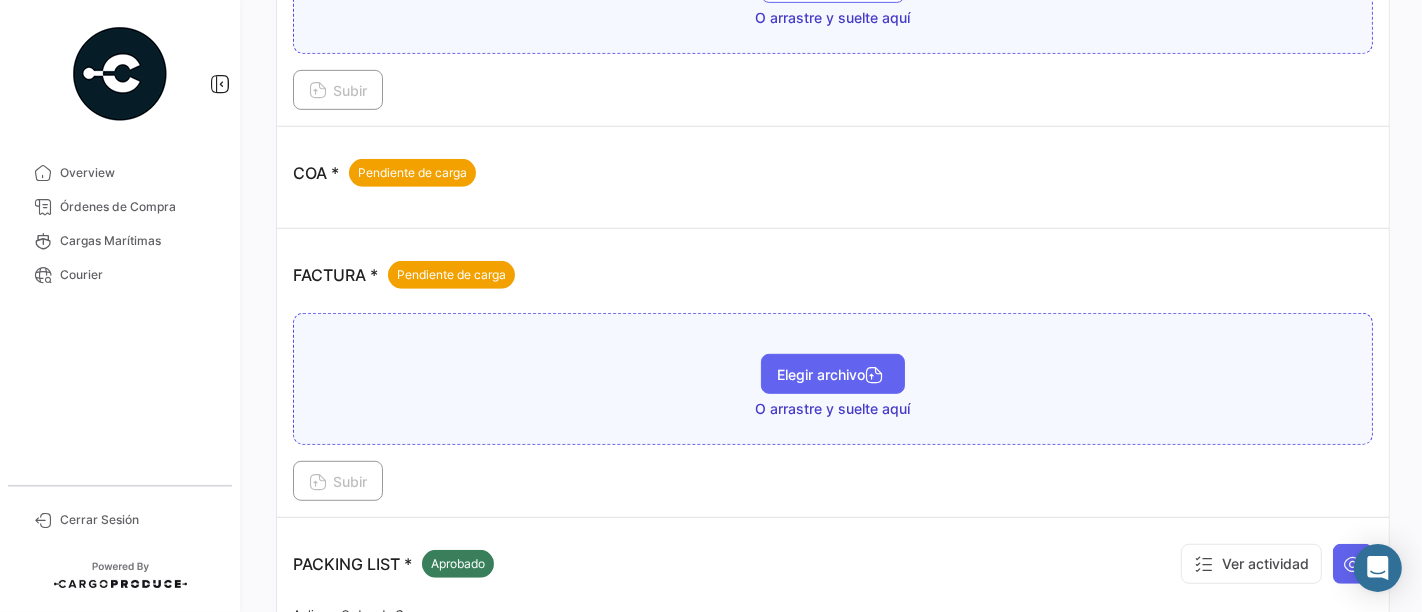 click on "Elegir archivo" at bounding box center (833, 374) 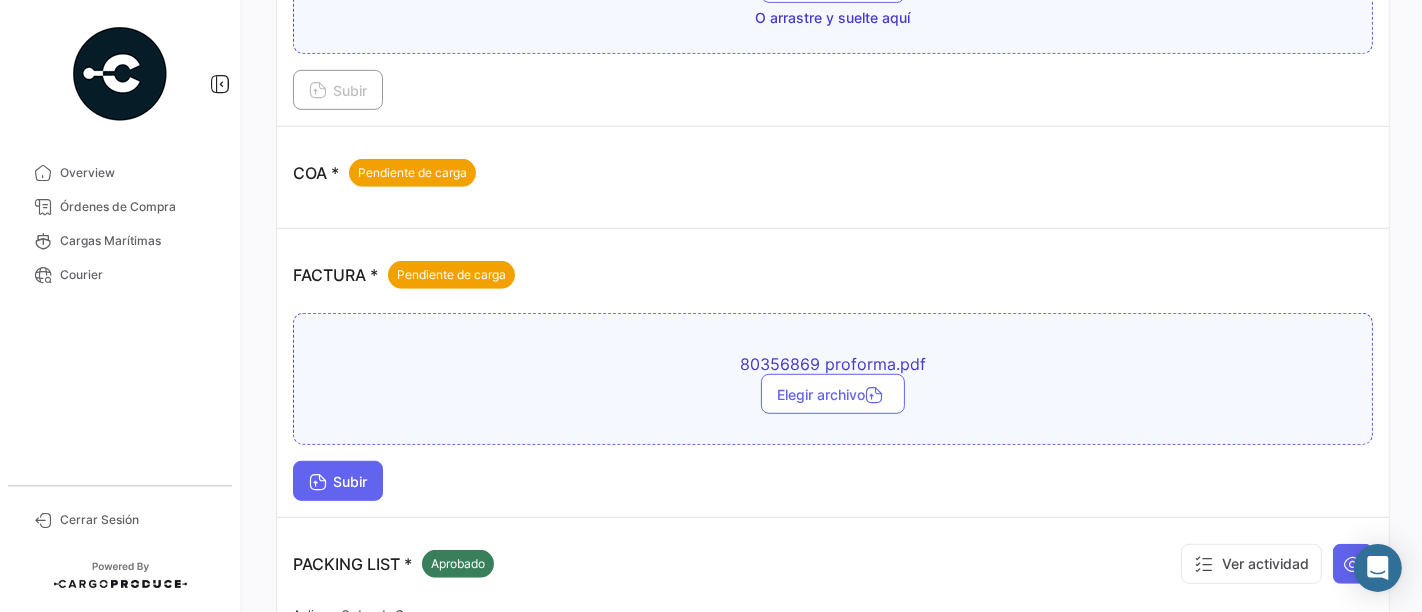 click on "Subir" at bounding box center [338, 481] 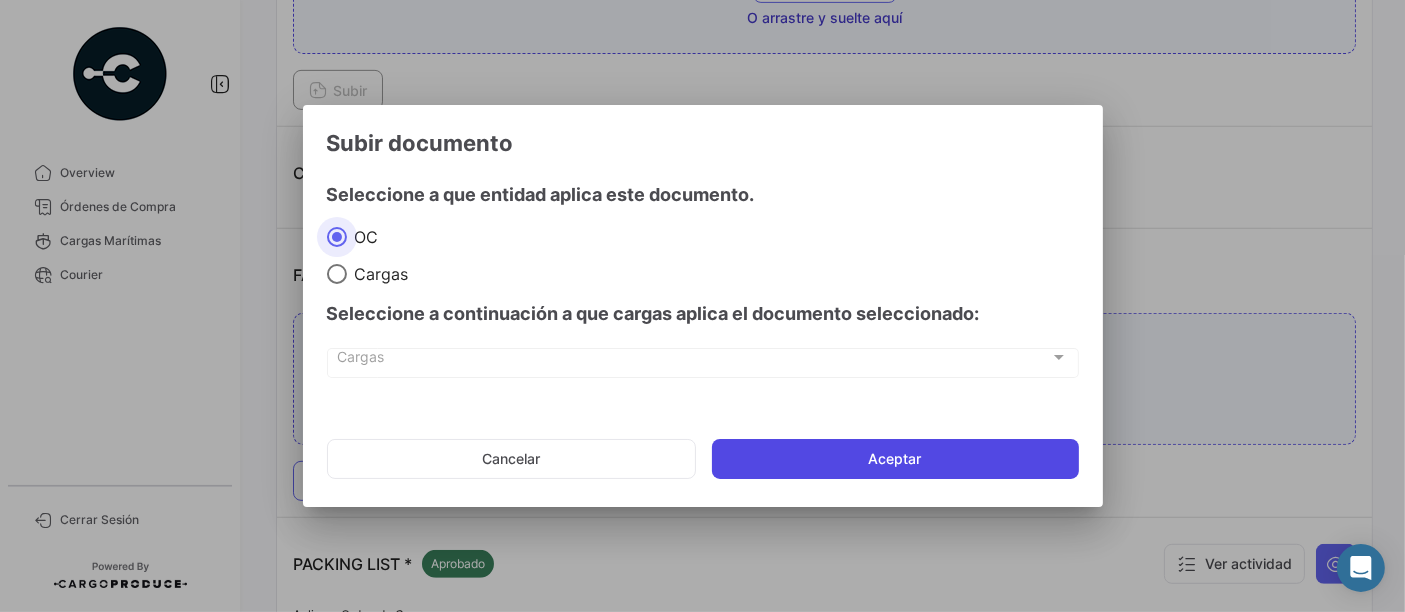 click on "Aceptar" 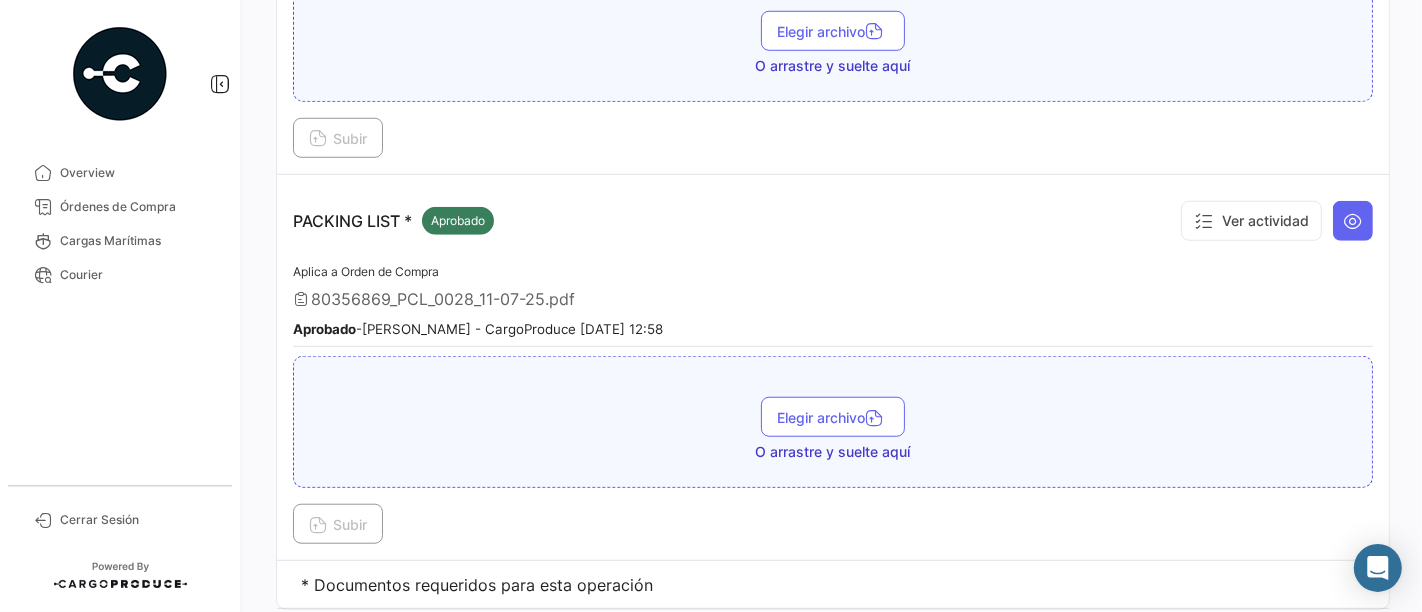 scroll, scrollTop: 1333, scrollLeft: 0, axis: vertical 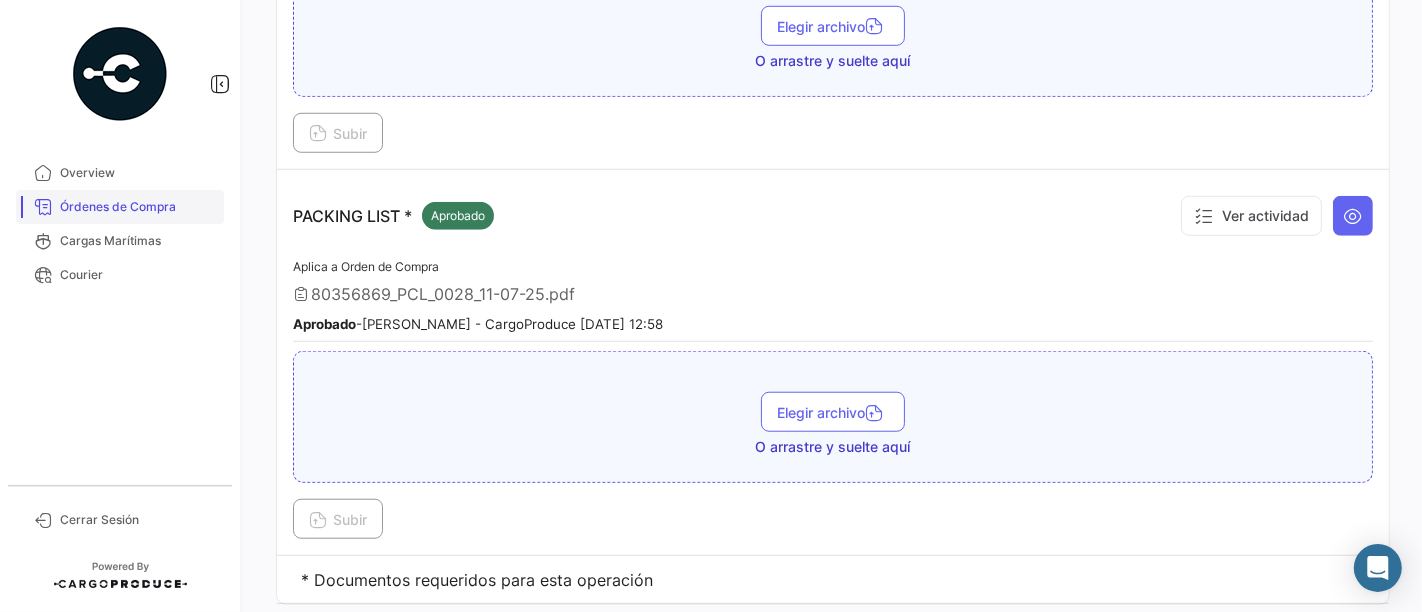 click on "Órdenes de Compra" at bounding box center (138, 207) 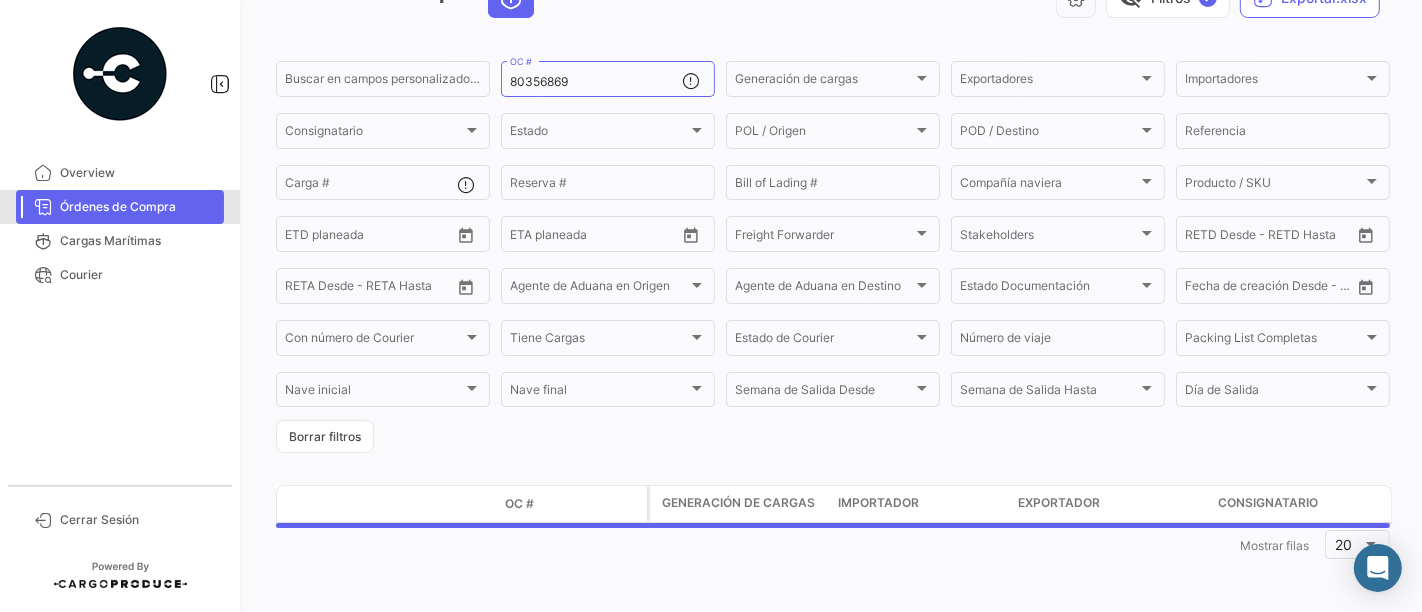 scroll, scrollTop: 0, scrollLeft: 0, axis: both 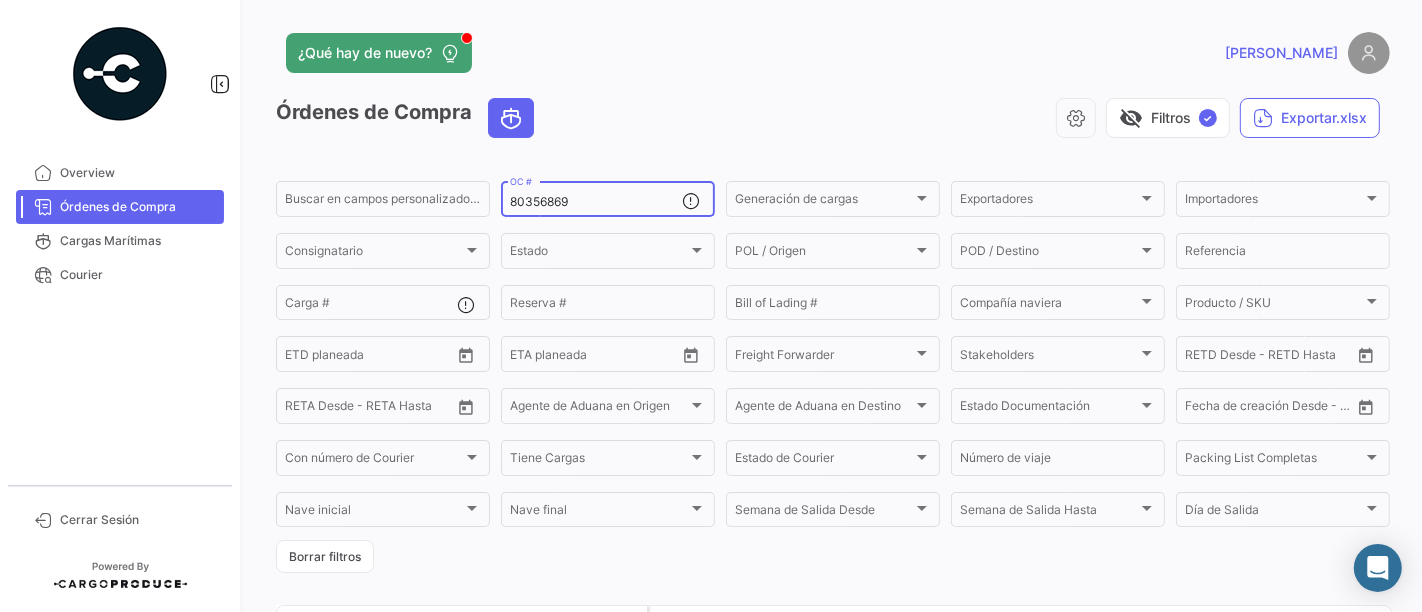 drag, startPoint x: 592, startPoint y: 203, endPoint x: 391, endPoint y: 221, distance: 201.80437 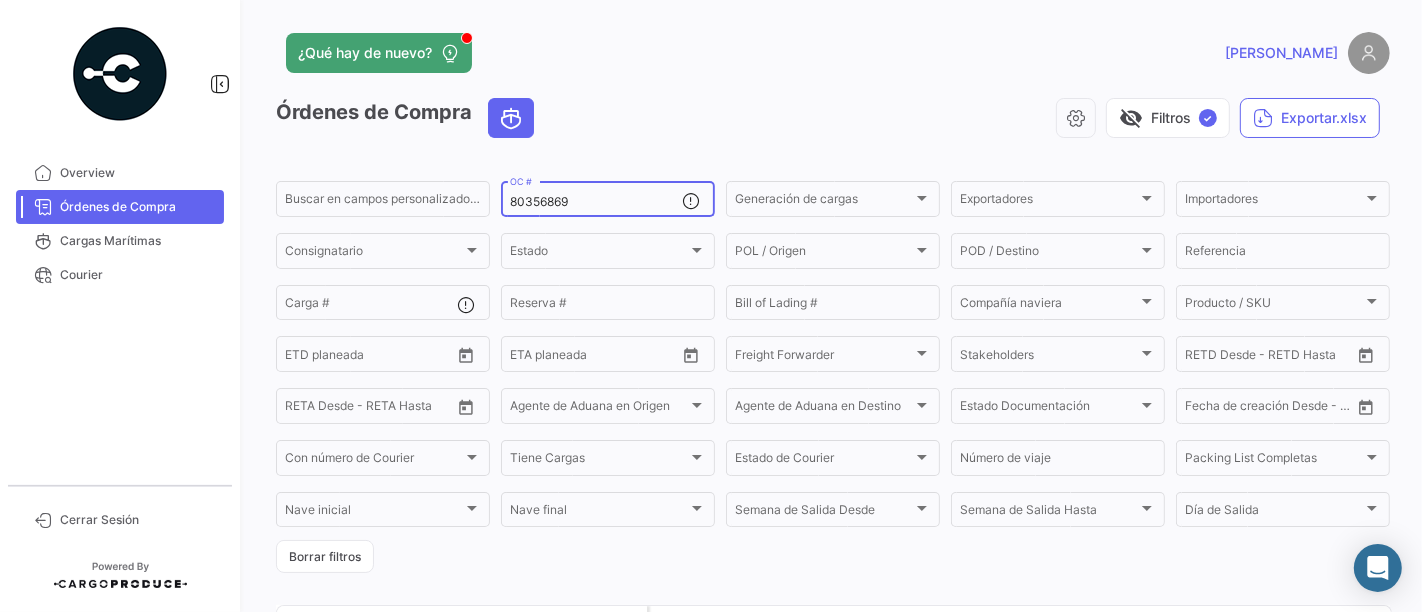 paste on "7692" 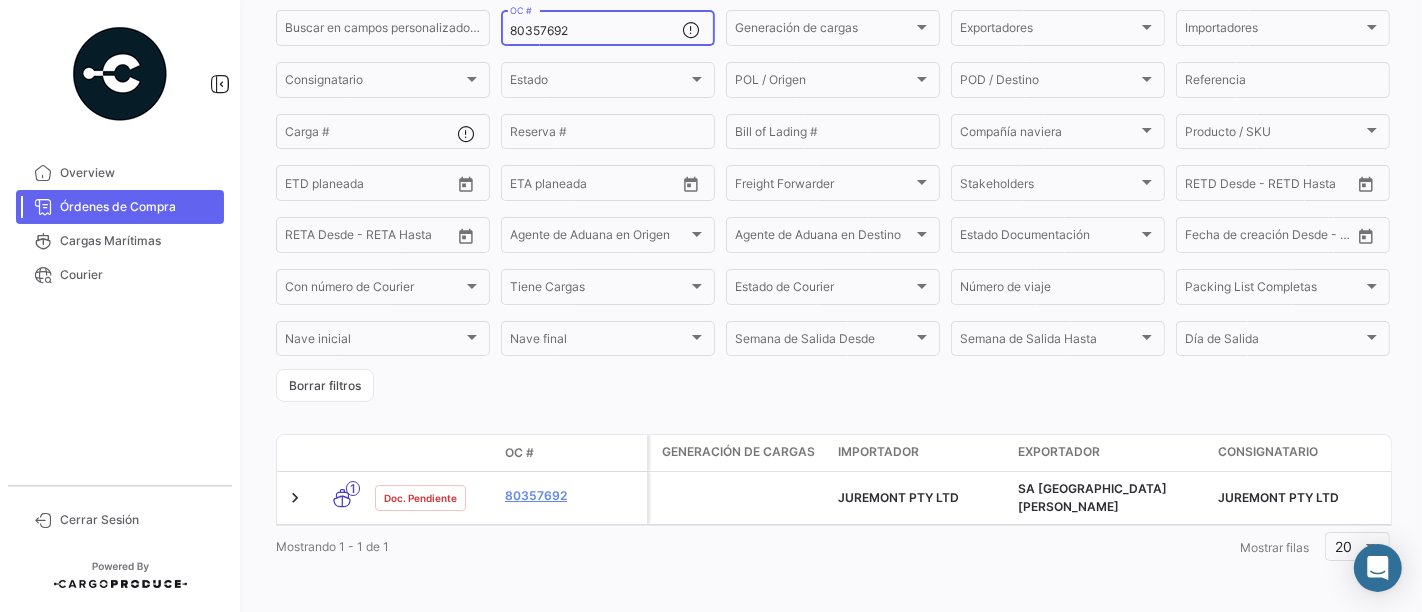 scroll, scrollTop: 183, scrollLeft: 0, axis: vertical 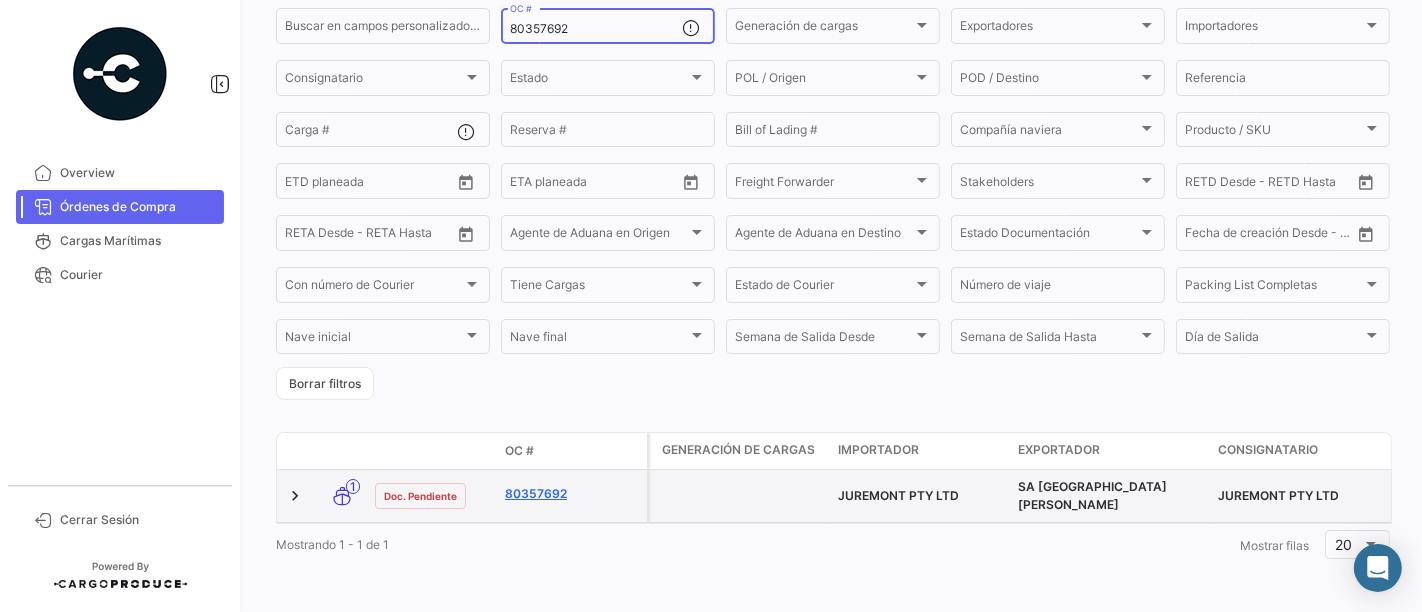 type on "80357692" 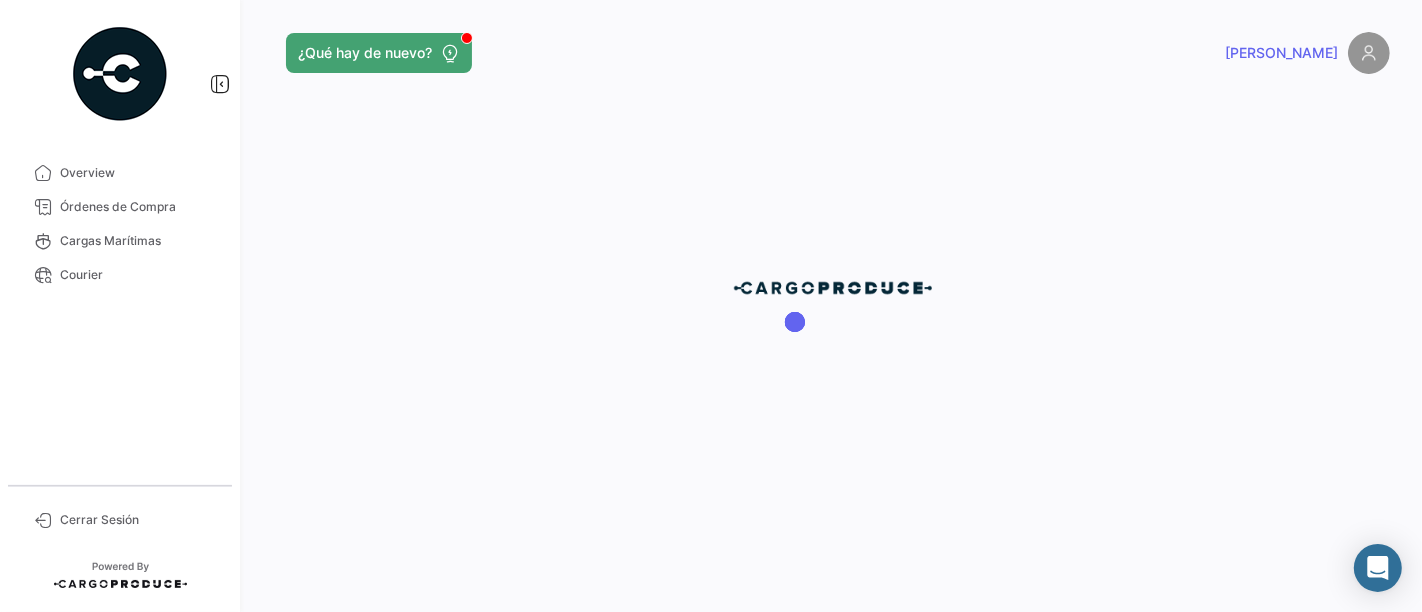 scroll, scrollTop: 0, scrollLeft: 0, axis: both 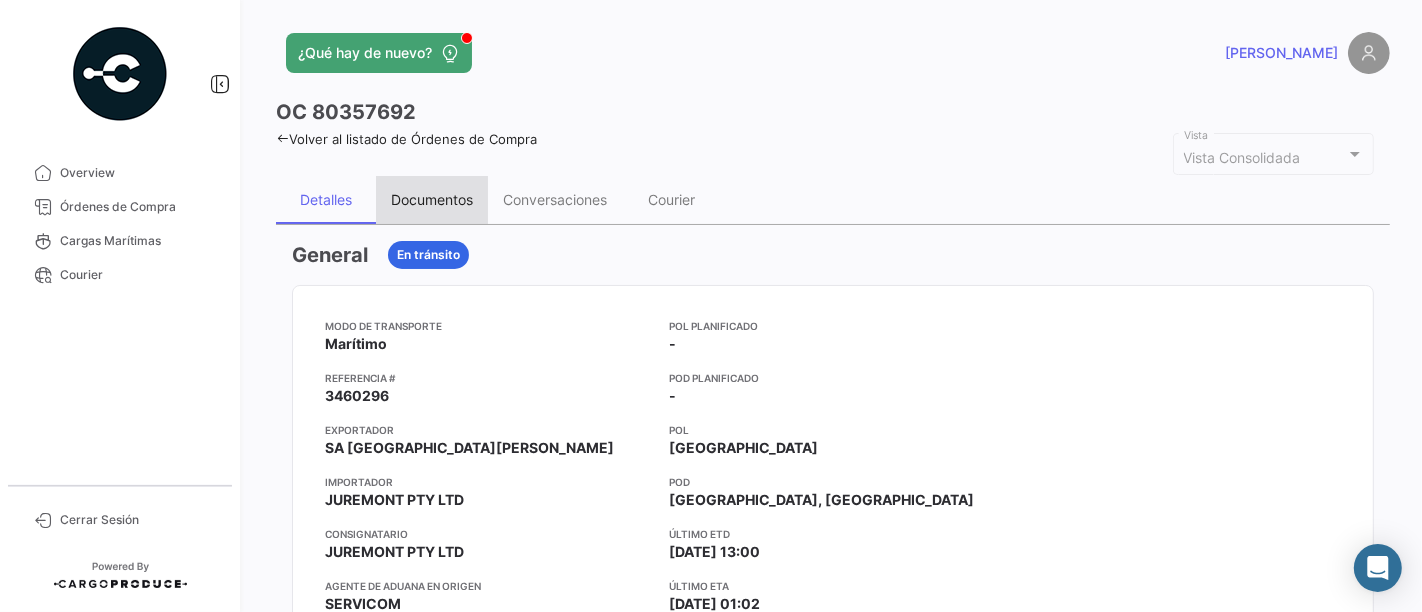 click on "Documentos" at bounding box center [432, 200] 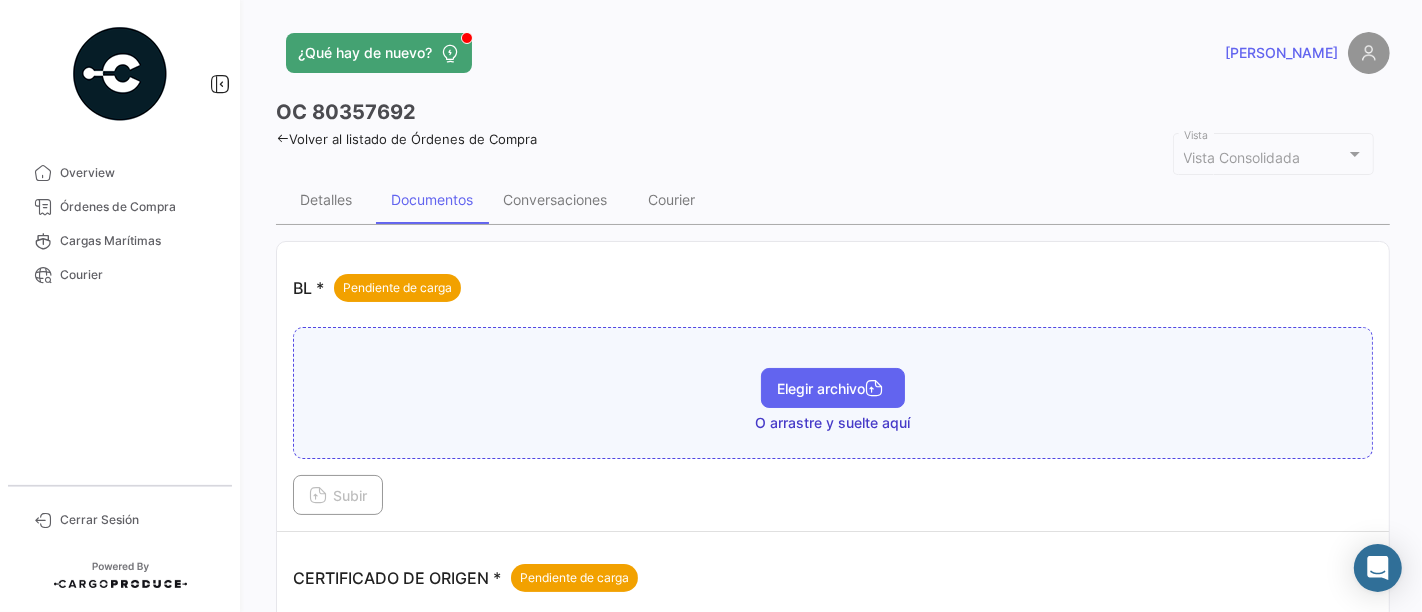 click on "Elegir archivo" at bounding box center [833, 388] 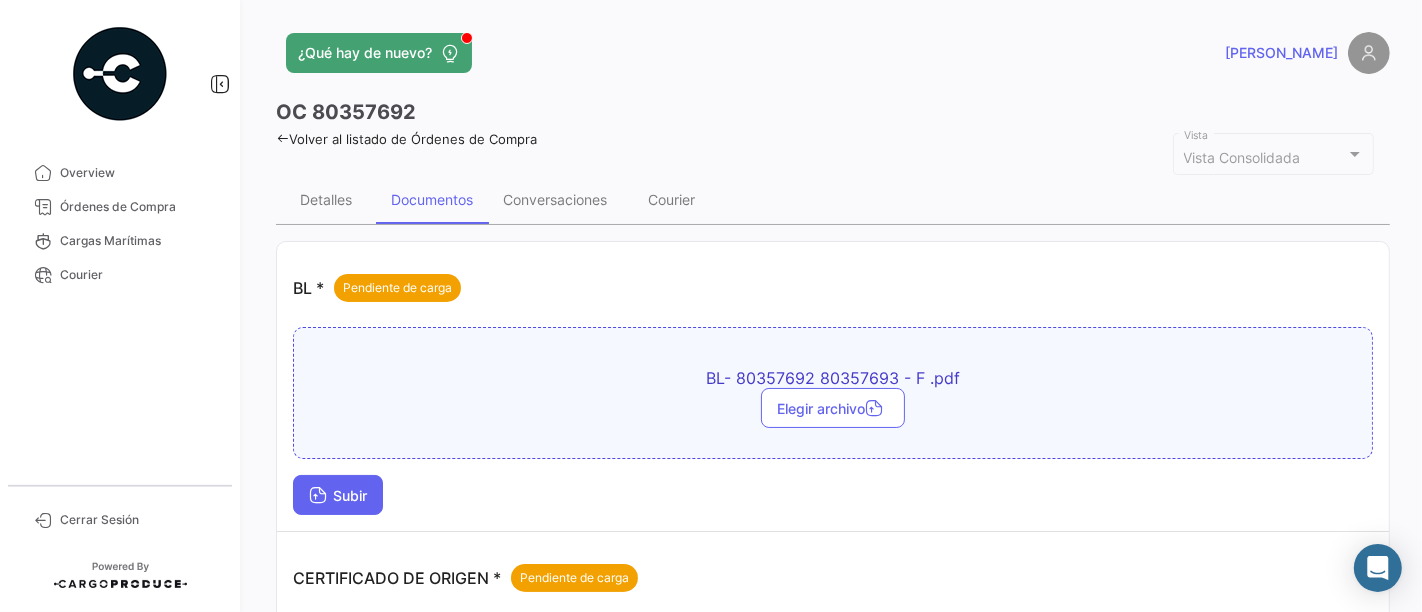 click on "Subir" at bounding box center (338, 495) 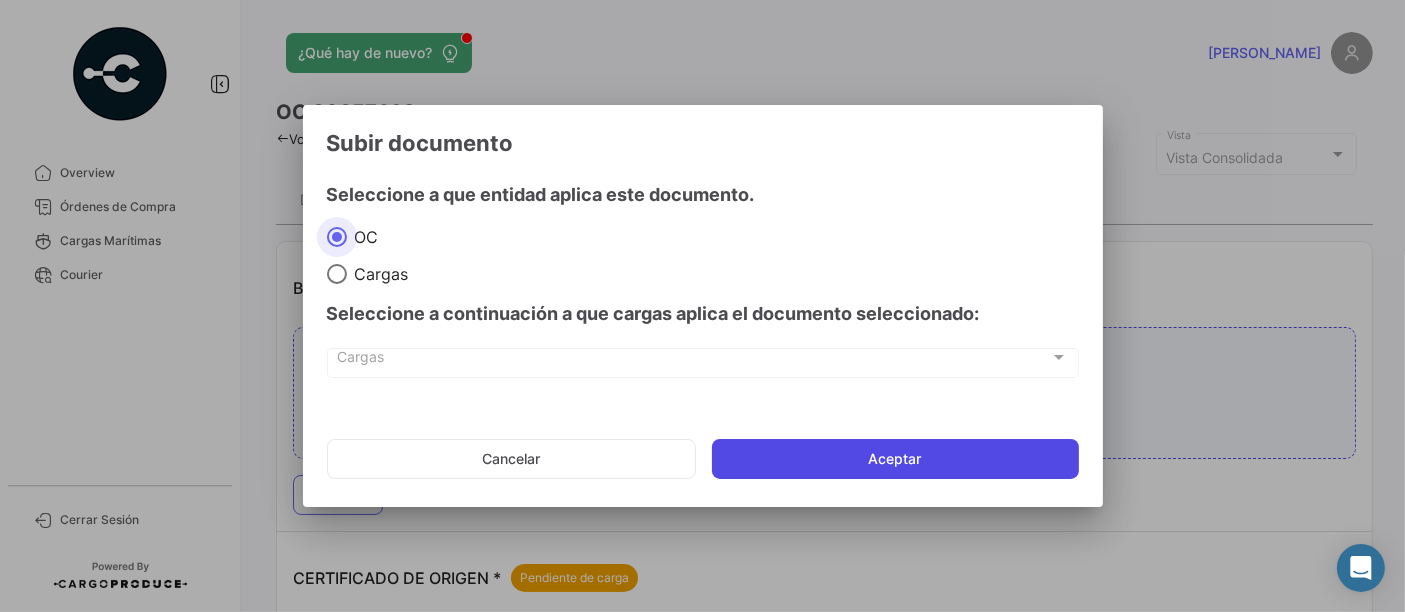 click on "Aceptar" 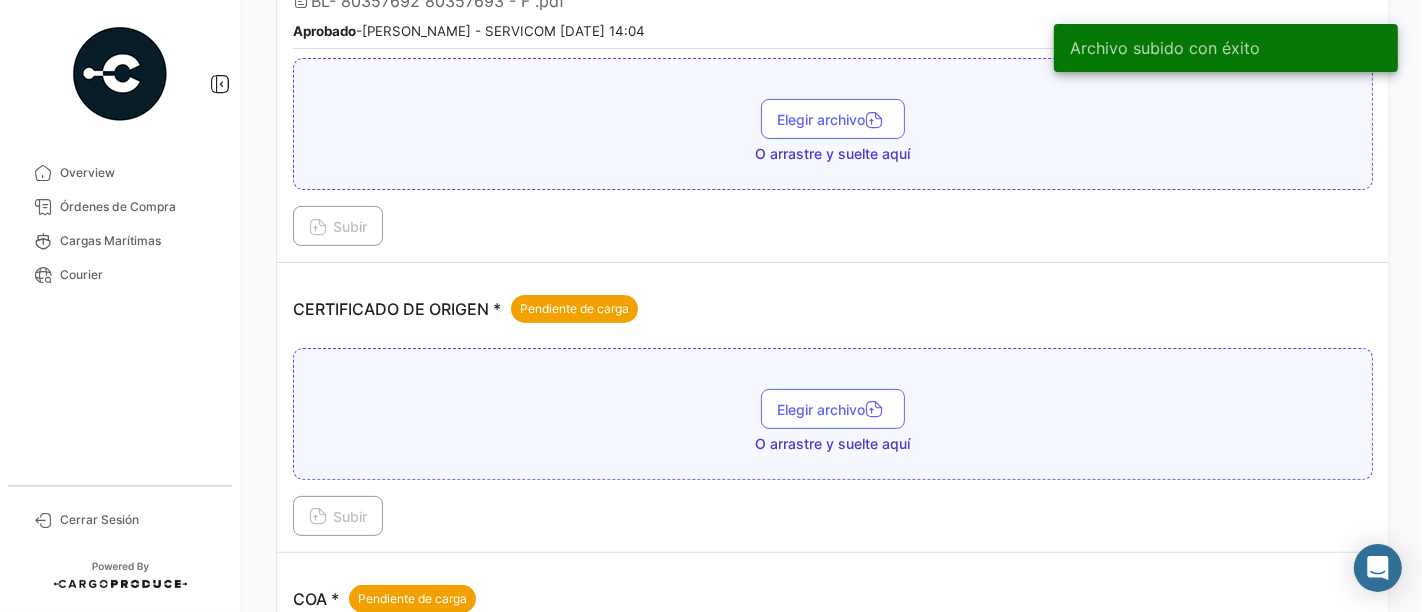 scroll, scrollTop: 444, scrollLeft: 0, axis: vertical 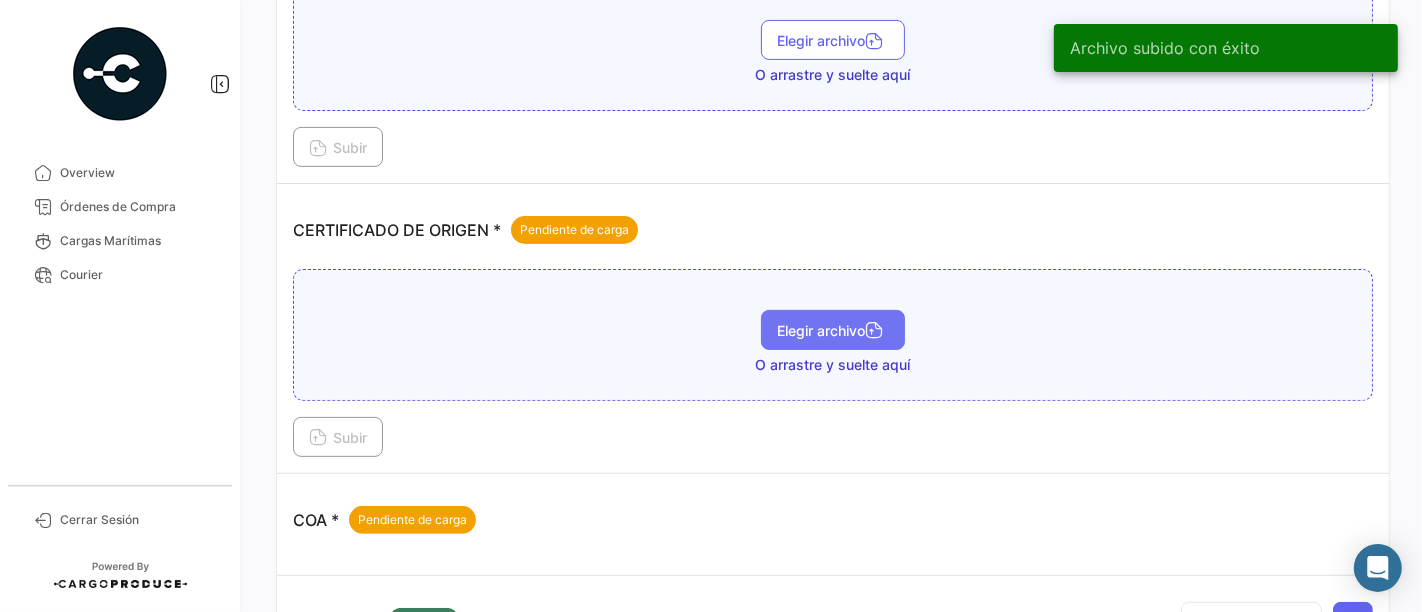 click on "Elegir archivo" at bounding box center [833, 330] 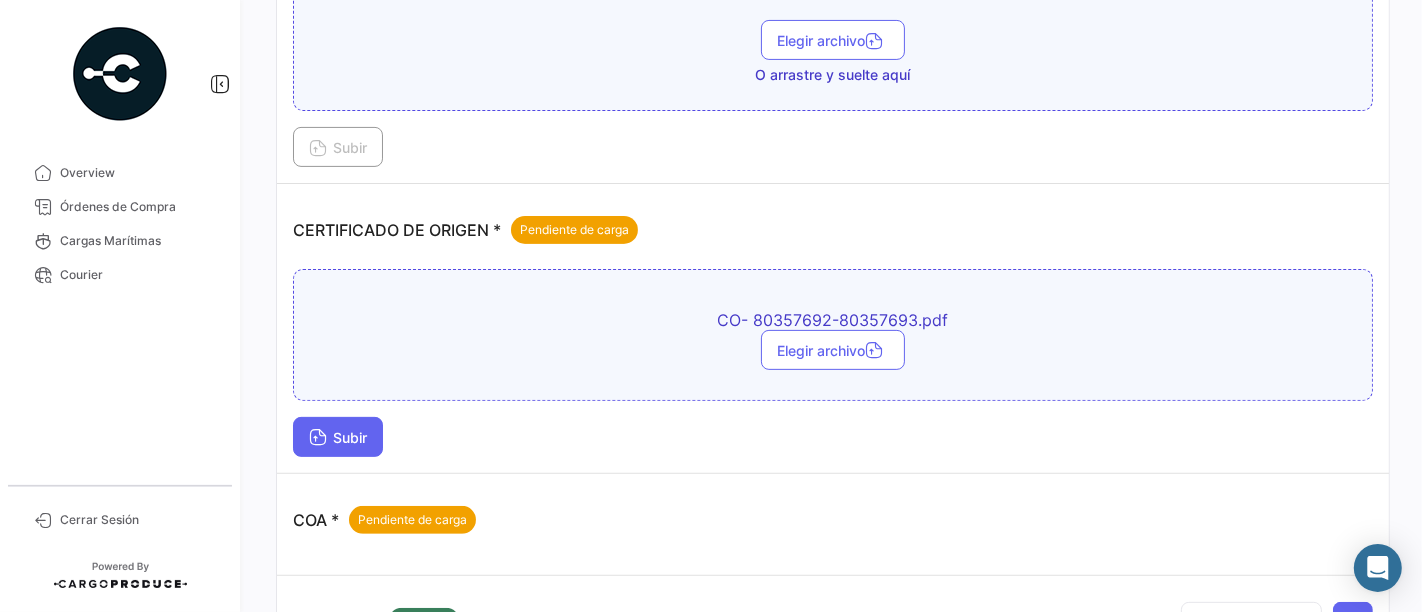 click on "Subir" at bounding box center [338, 437] 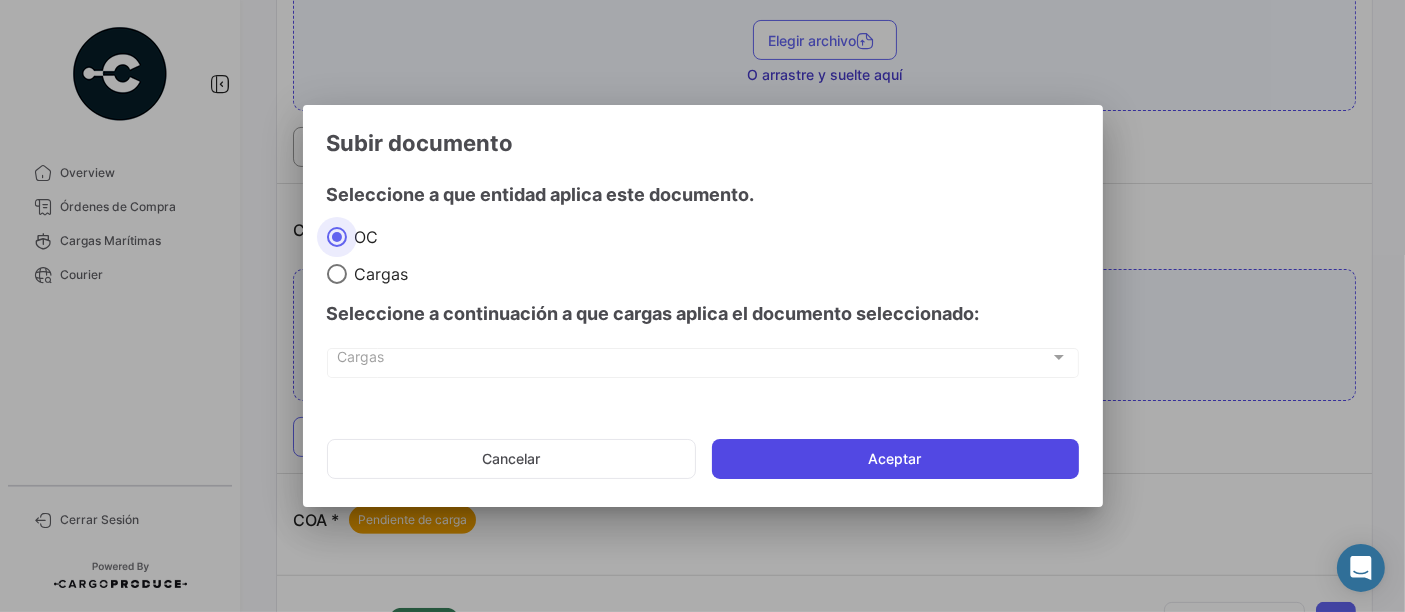 click on "Cancelar   Aceptar" 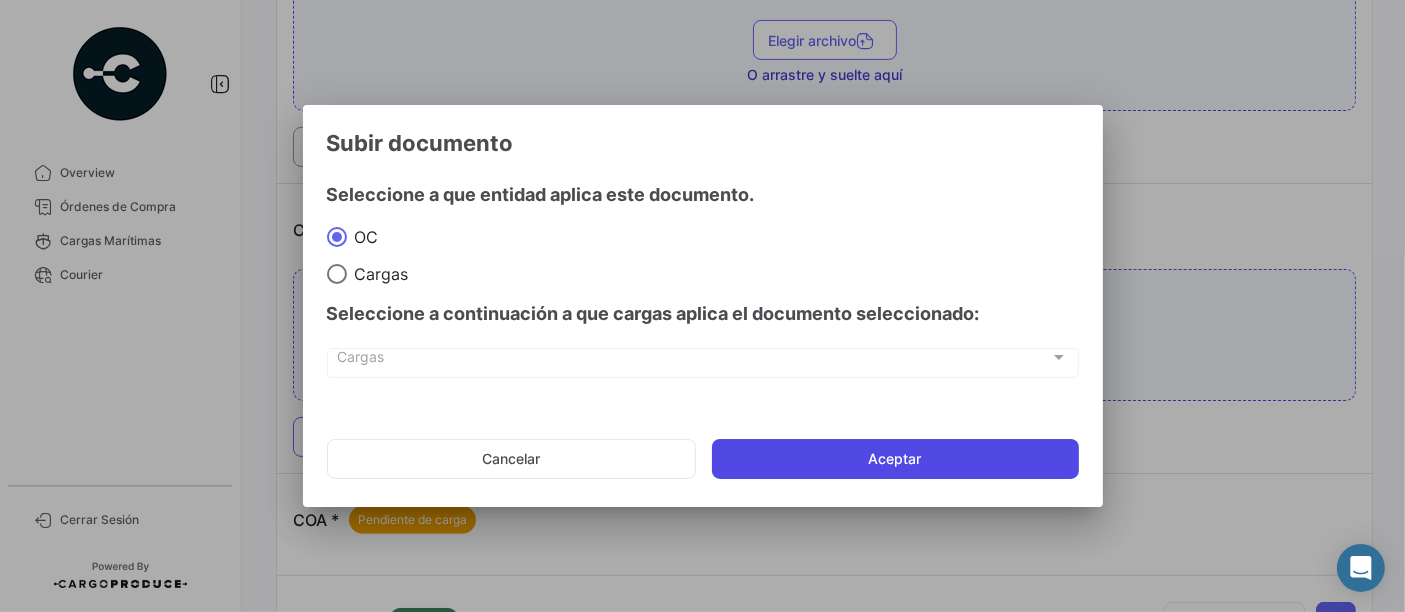 click on "Aceptar" 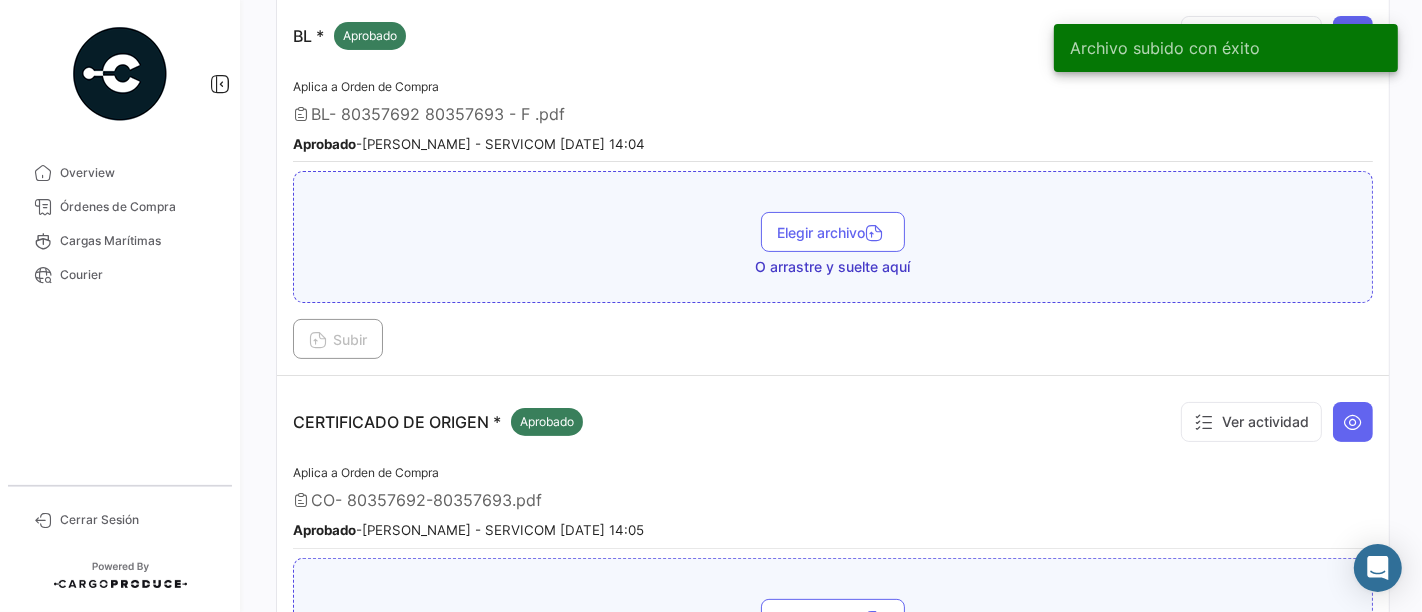 scroll, scrollTop: 222, scrollLeft: 0, axis: vertical 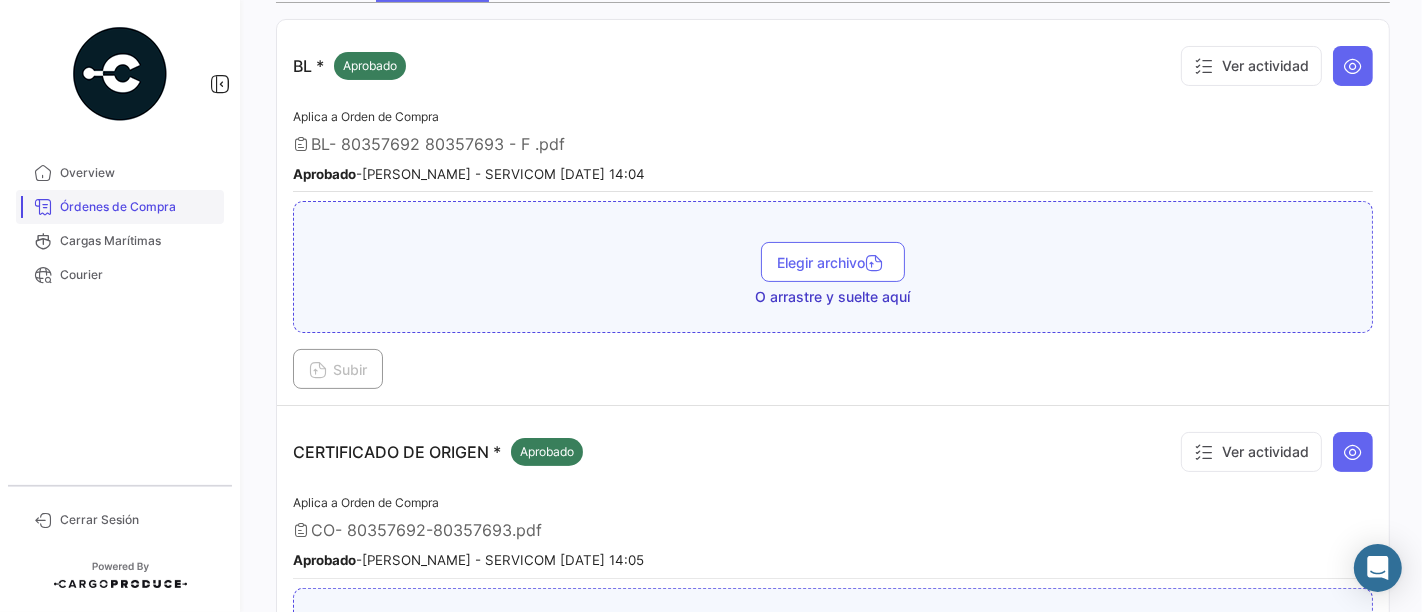 click on "Órdenes de Compra" at bounding box center [138, 207] 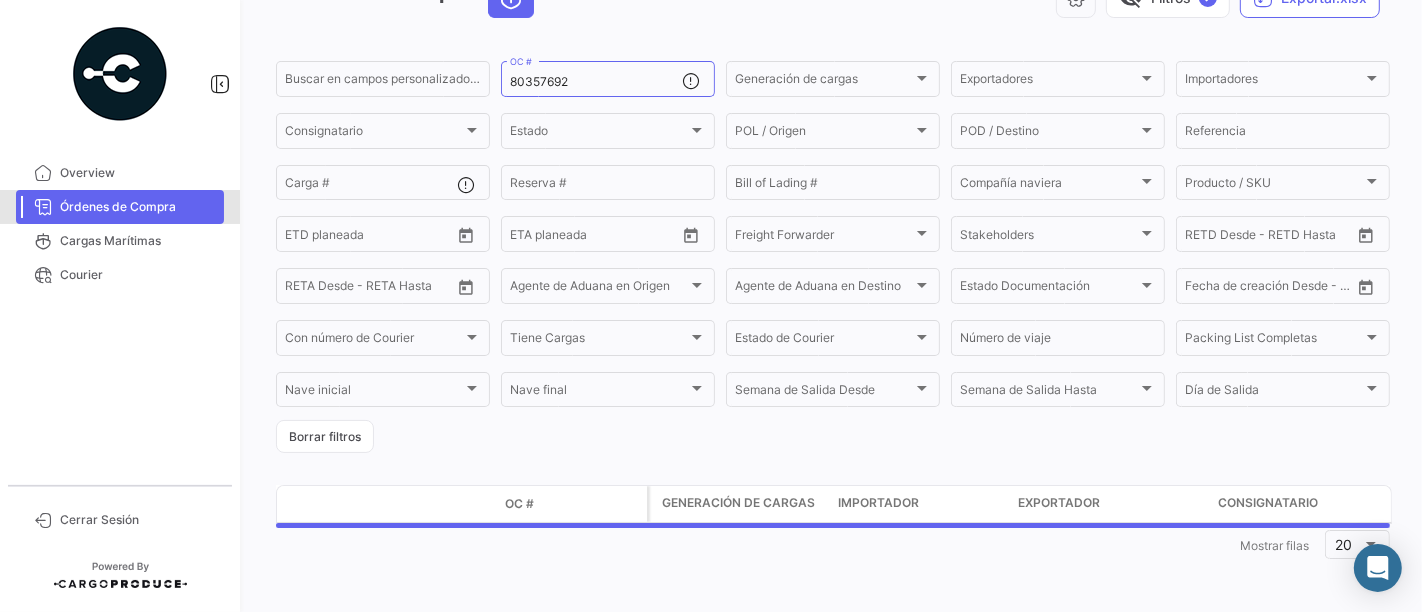 scroll, scrollTop: 0, scrollLeft: 0, axis: both 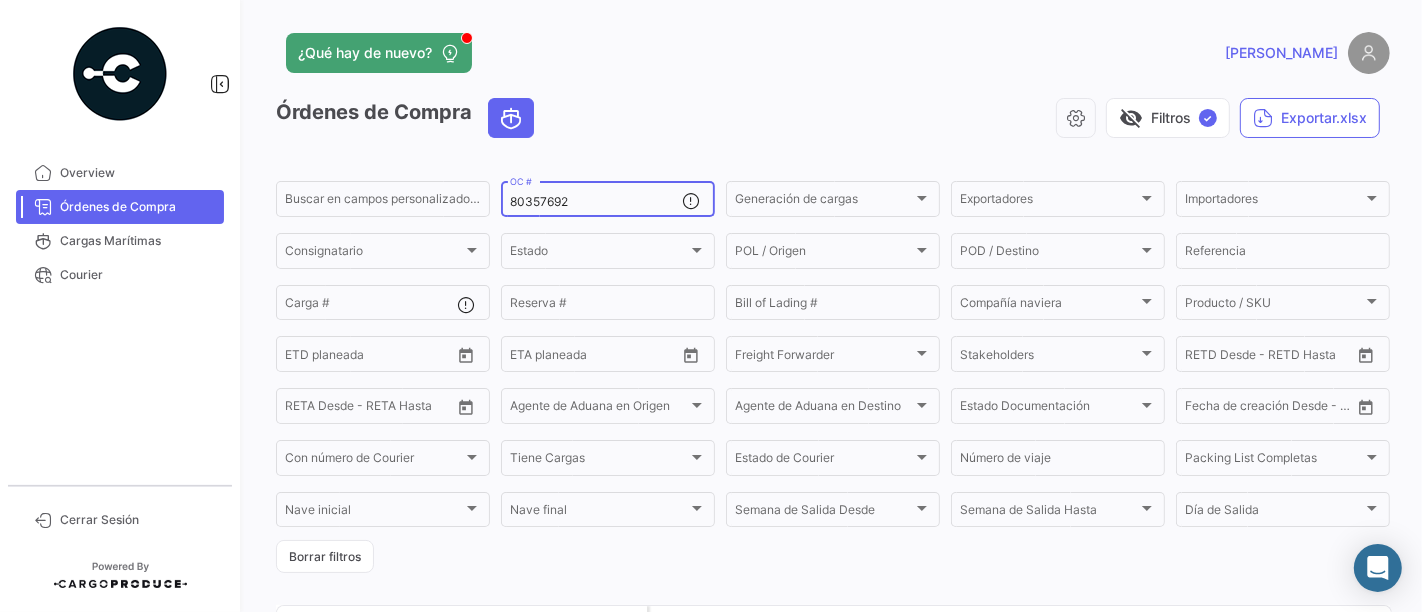 click on "80357692  OC #" 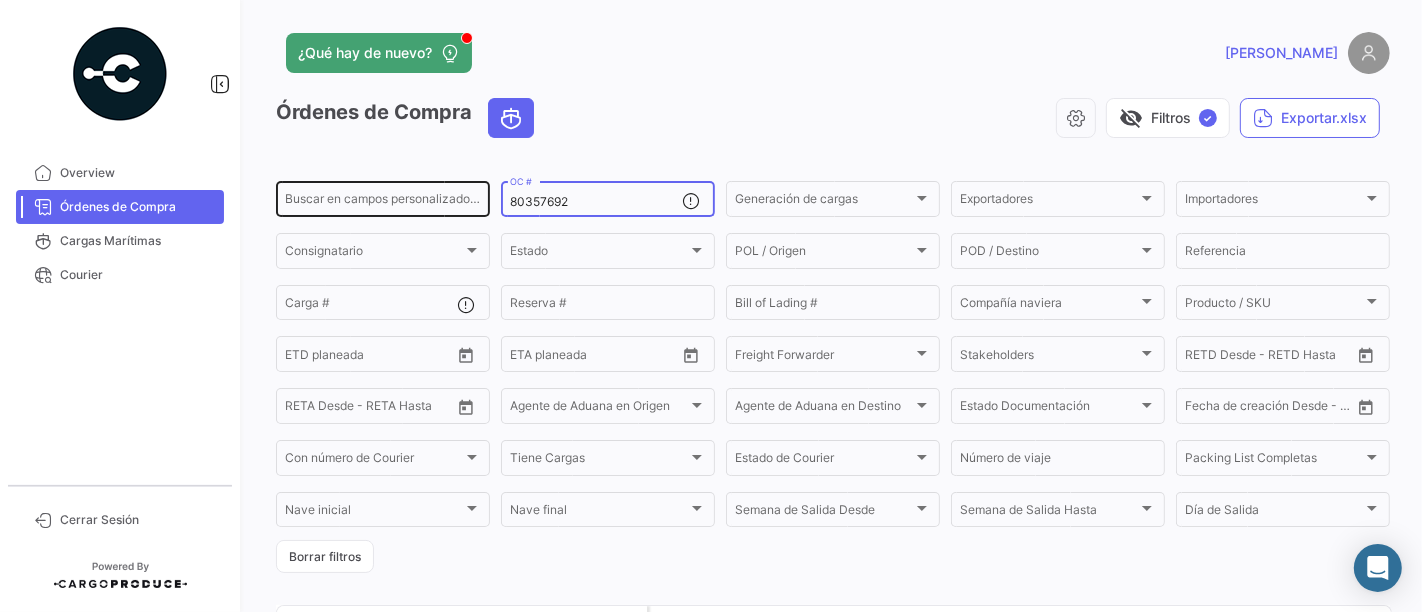 paste on "3" 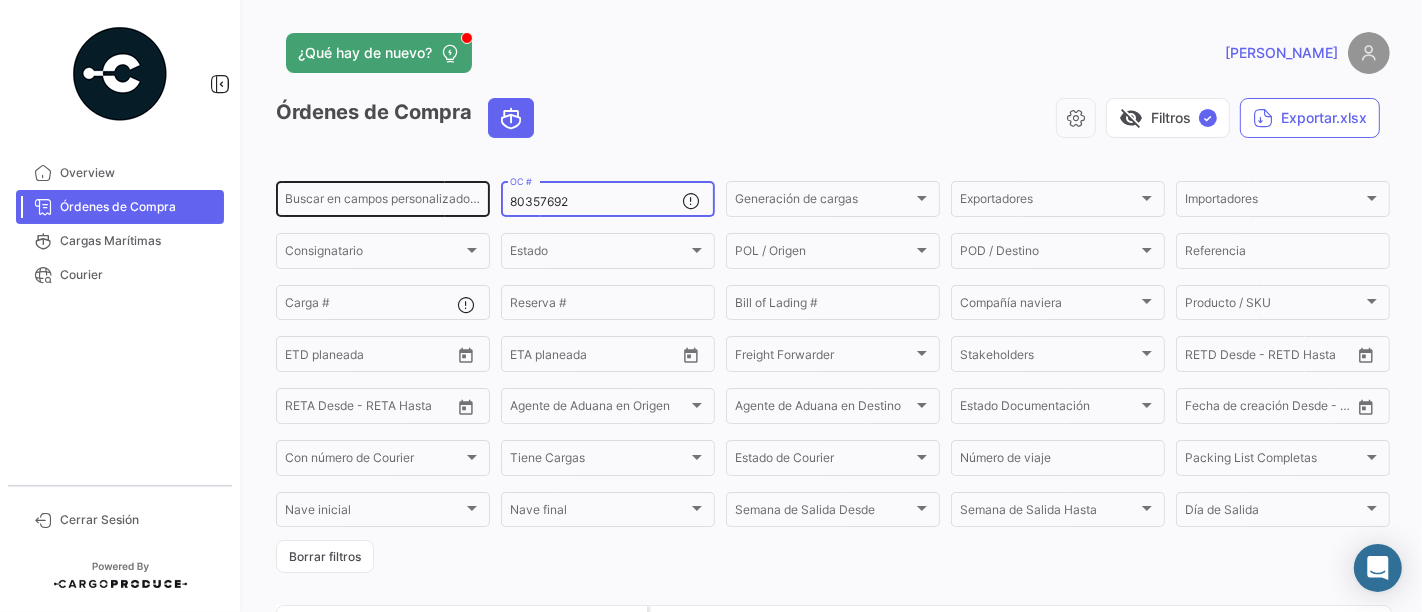 type on "80357693" 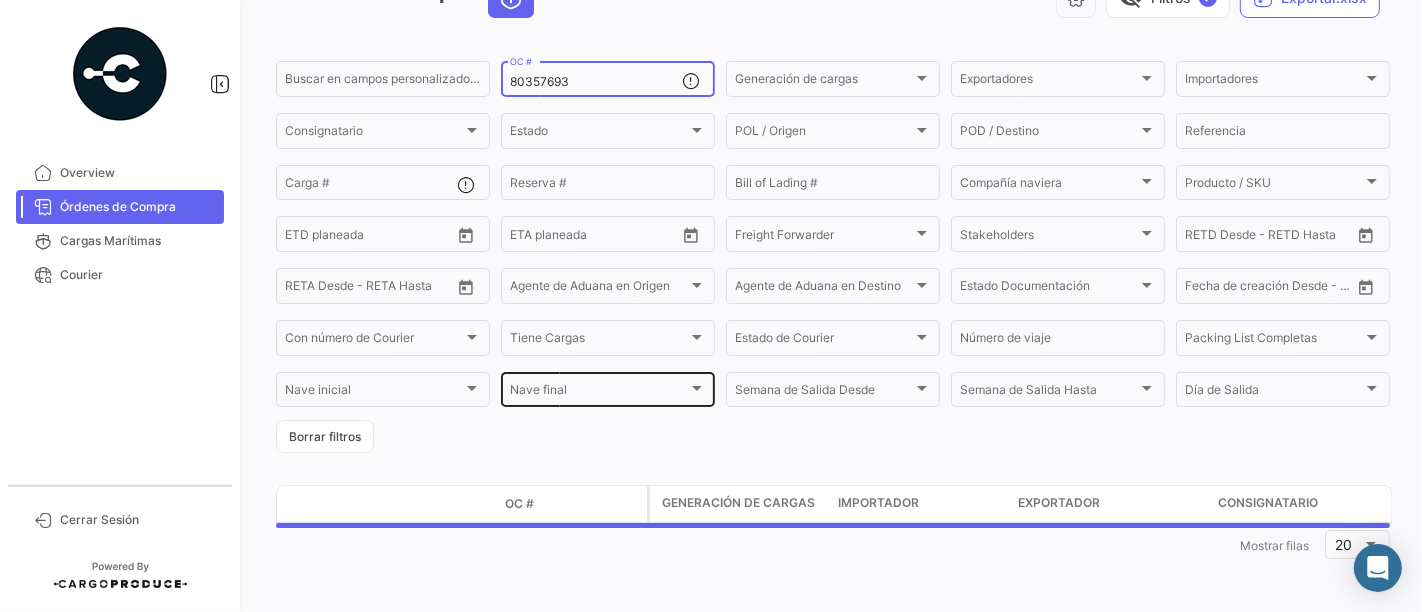 scroll, scrollTop: 121, scrollLeft: 0, axis: vertical 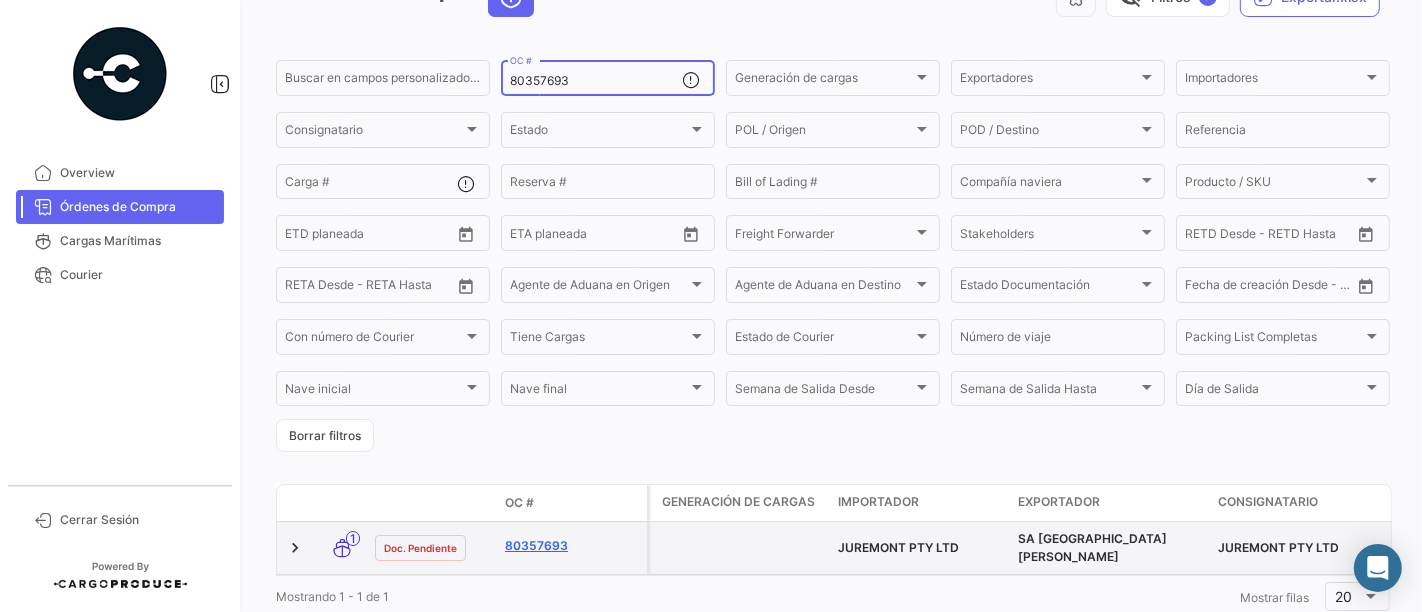 click on "80357693" 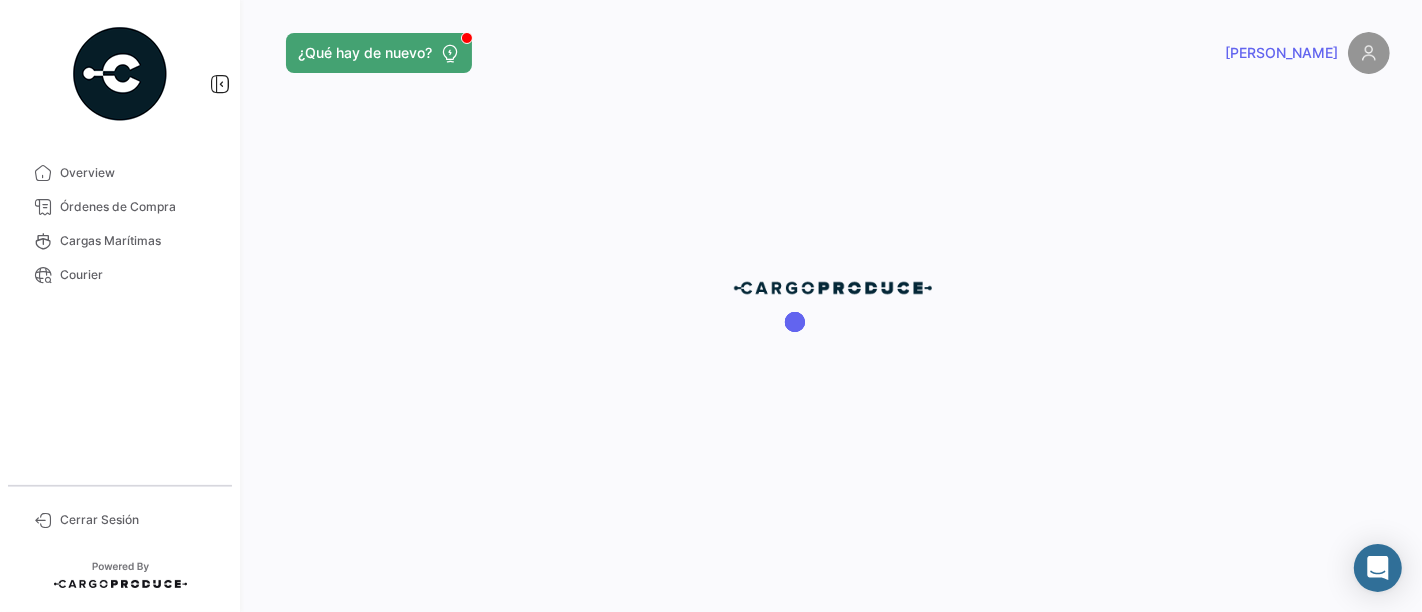 scroll, scrollTop: 0, scrollLeft: 0, axis: both 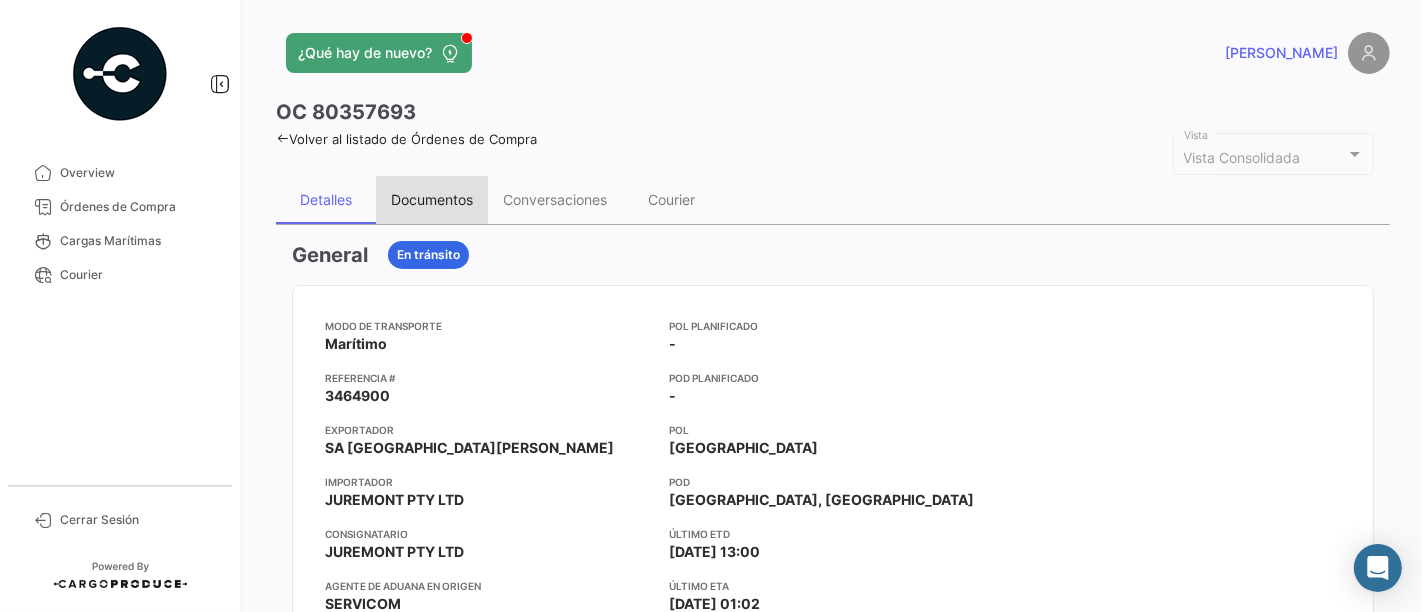 click on "Documentos" at bounding box center [432, 200] 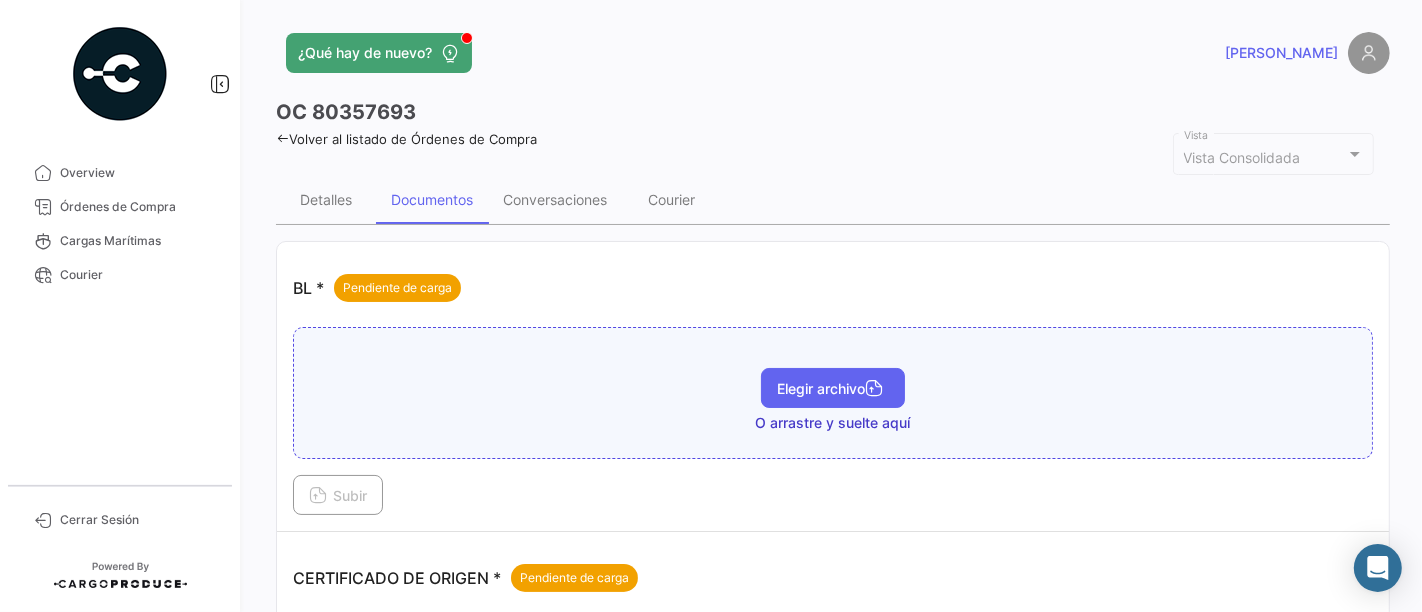 click on "Elegir archivo" at bounding box center (833, 388) 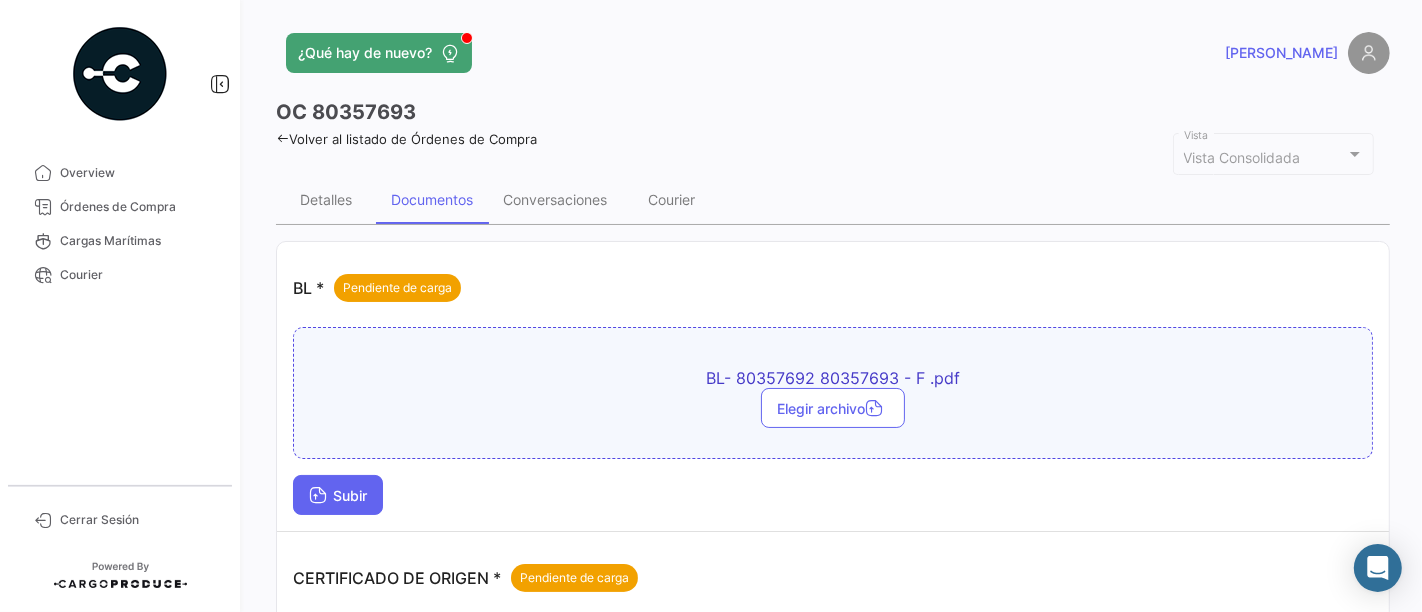 click on "Subir" at bounding box center [338, 495] 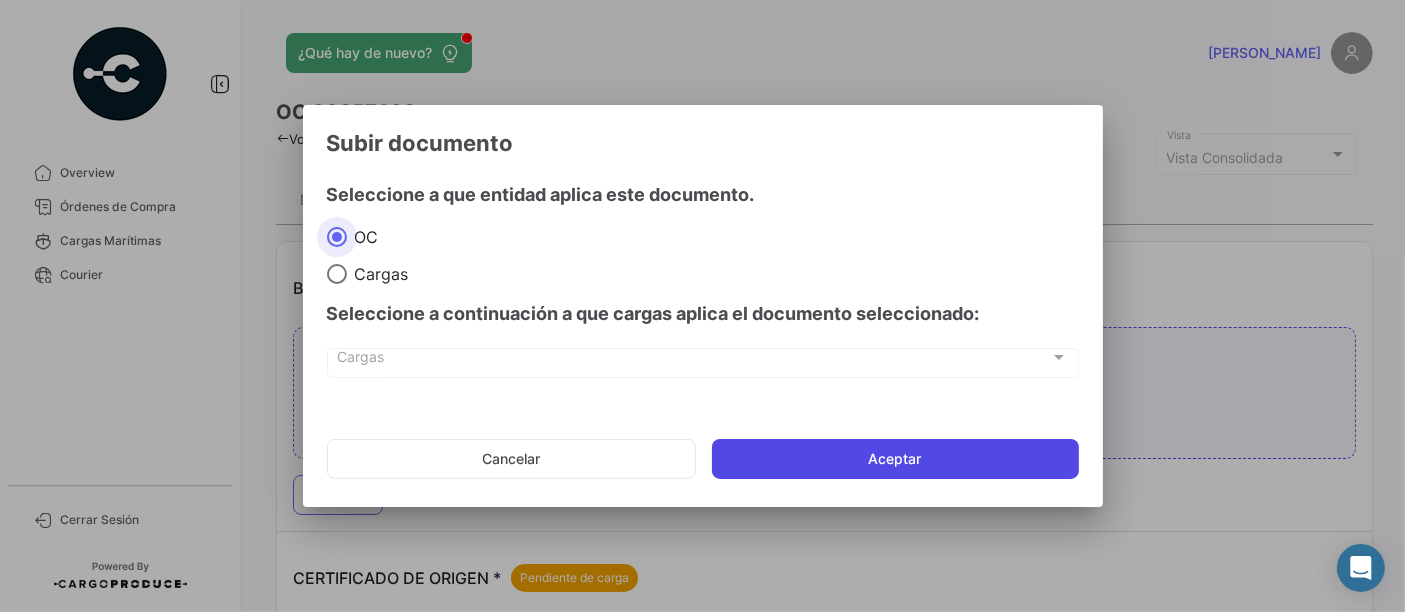 click on "Aceptar" 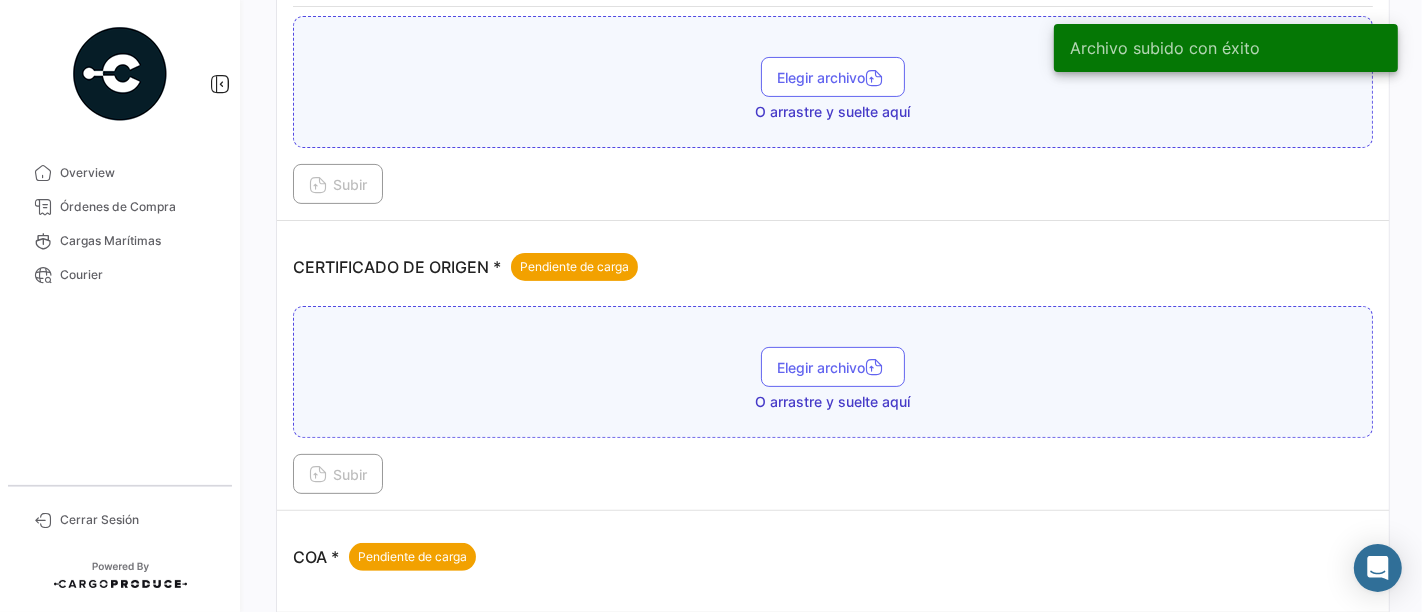 scroll, scrollTop: 444, scrollLeft: 0, axis: vertical 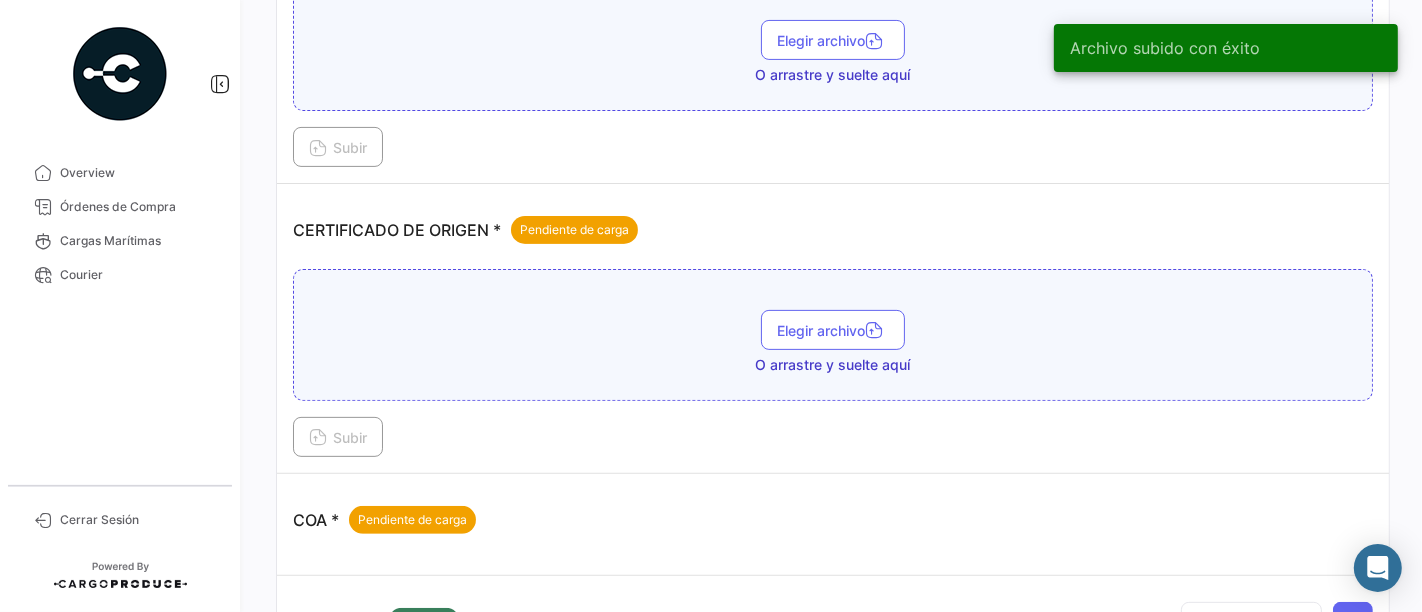 click on "Elegir archivo  O arrastre y suelte aquí" at bounding box center [833, 342] 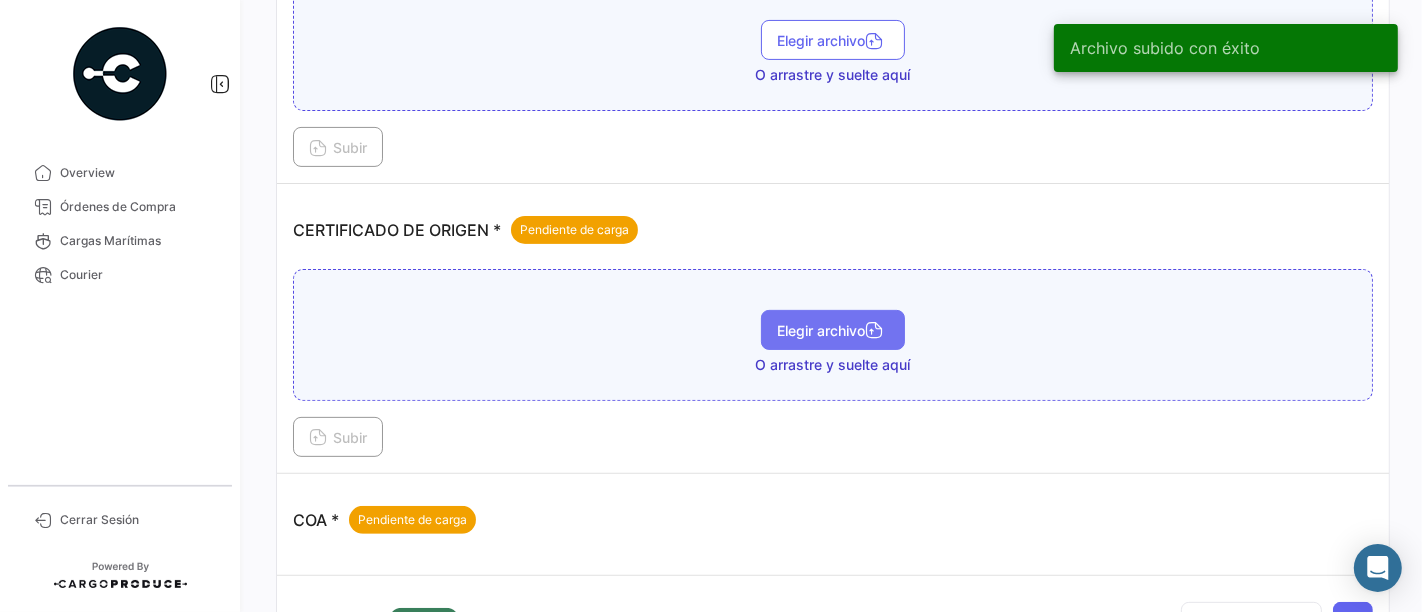 click on "Elegir archivo" at bounding box center (833, 330) 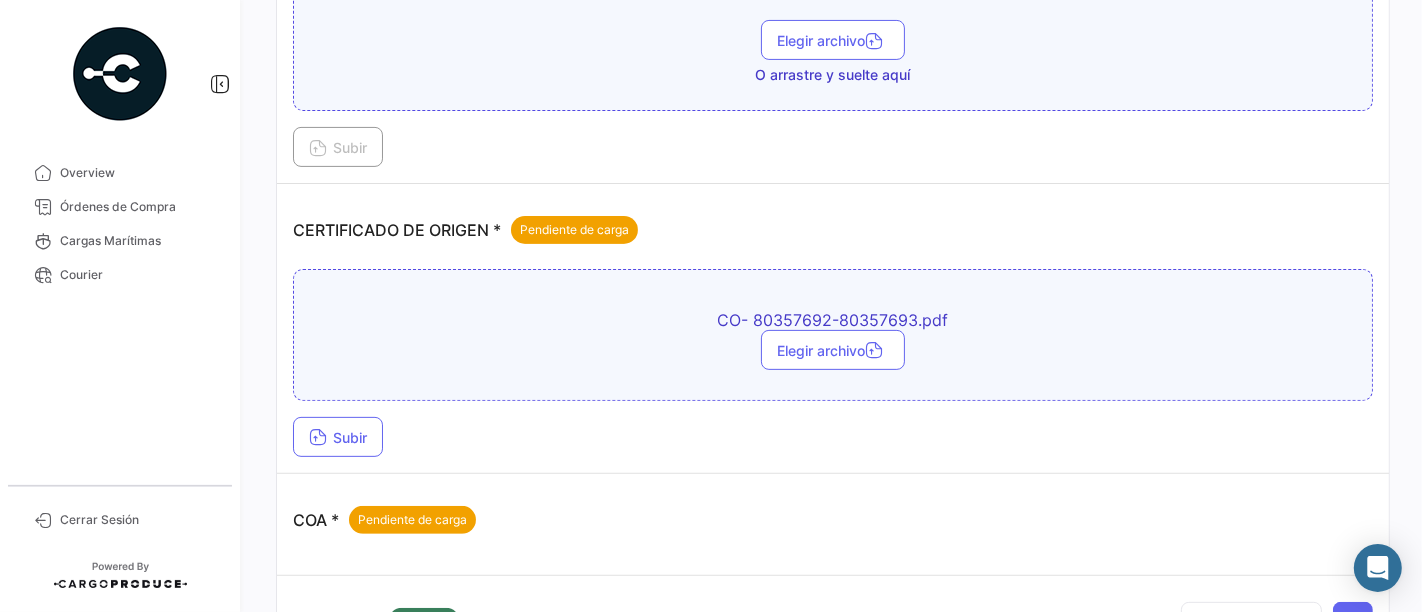 click on "Subir" at bounding box center (833, 437) 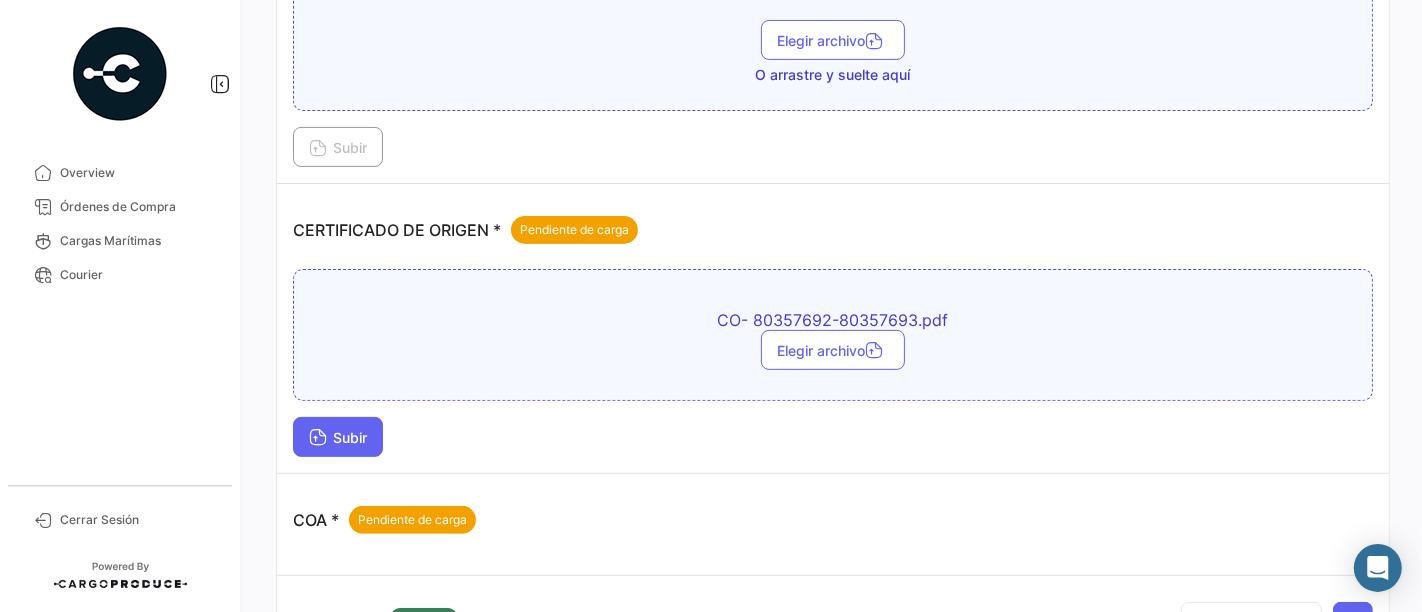 click on "Subir" at bounding box center [338, 437] 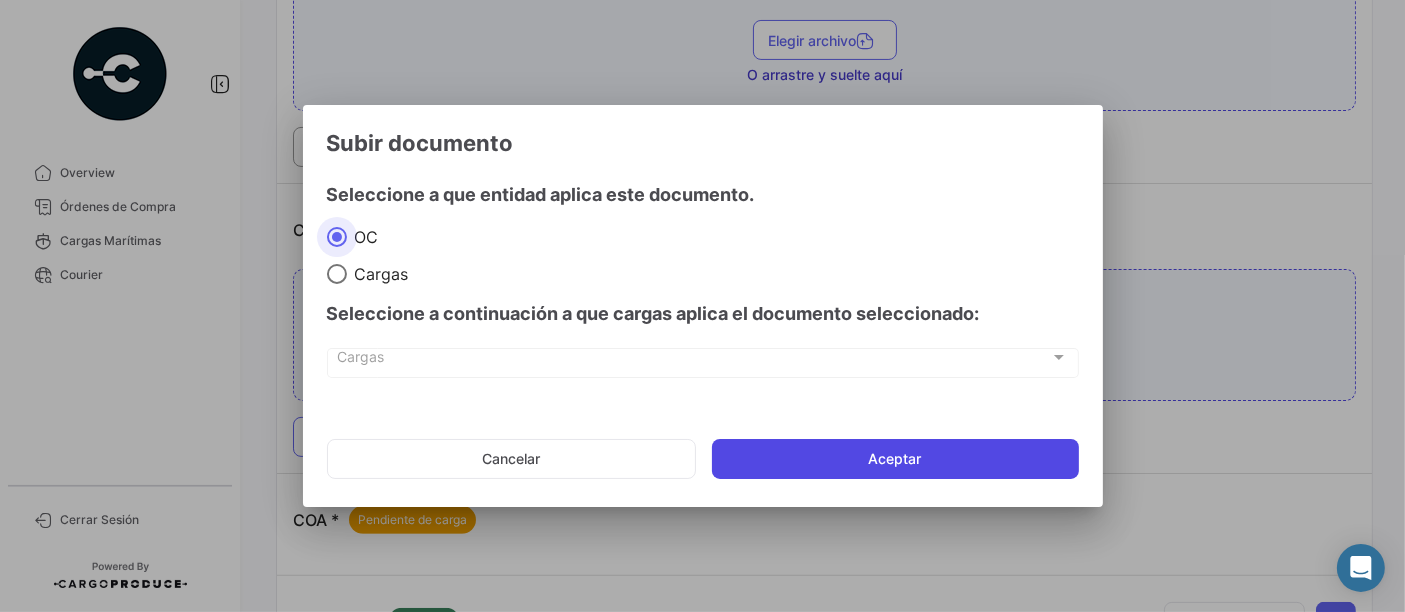 click on "Aceptar" 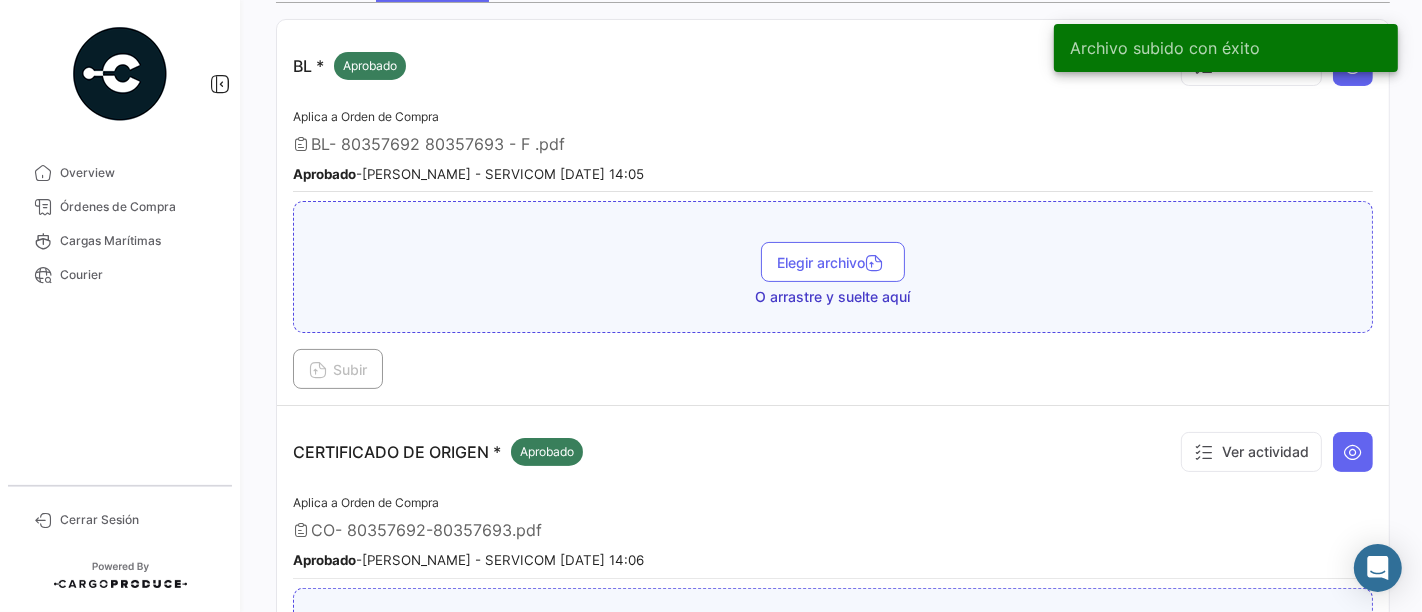 scroll, scrollTop: 222, scrollLeft: 0, axis: vertical 